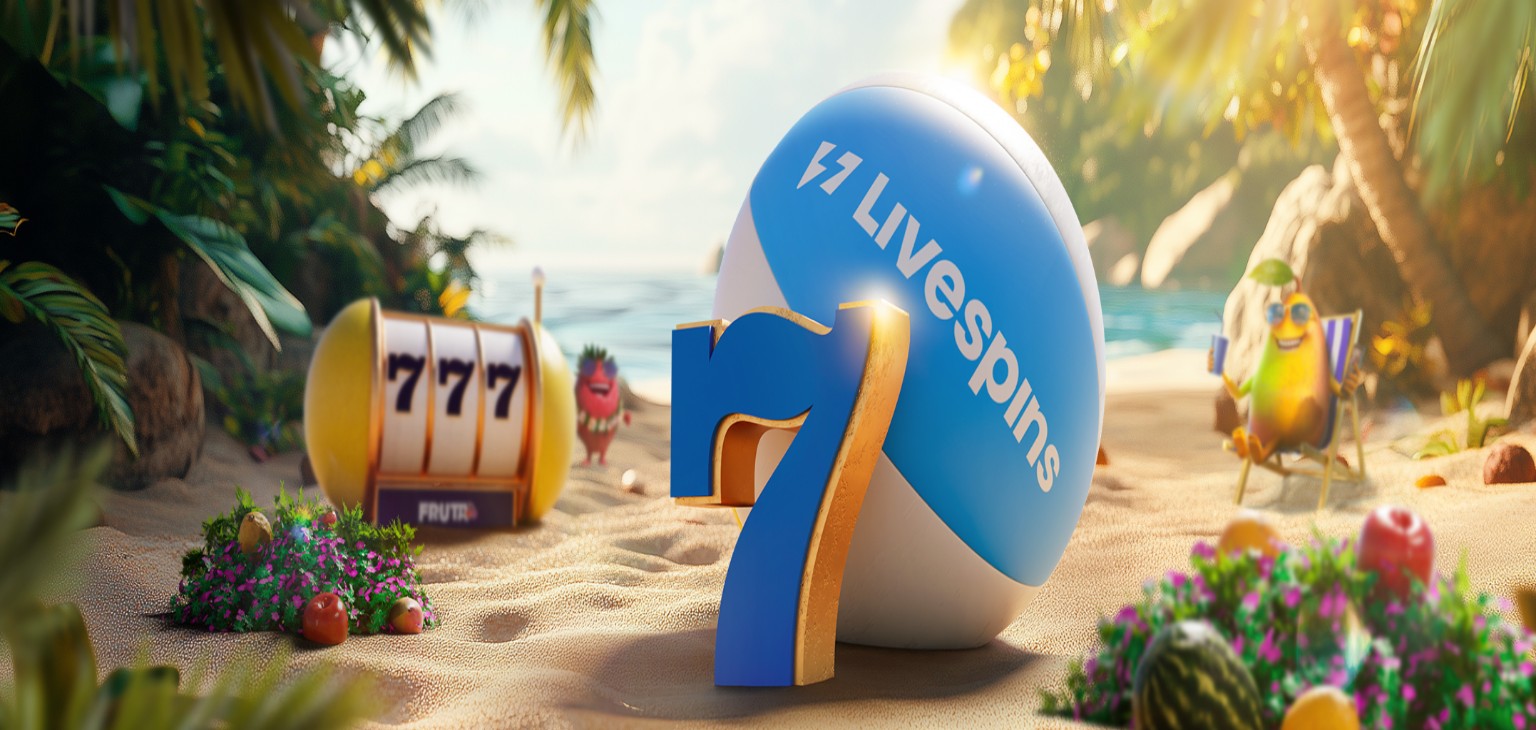 scroll, scrollTop: 0, scrollLeft: 0, axis: both 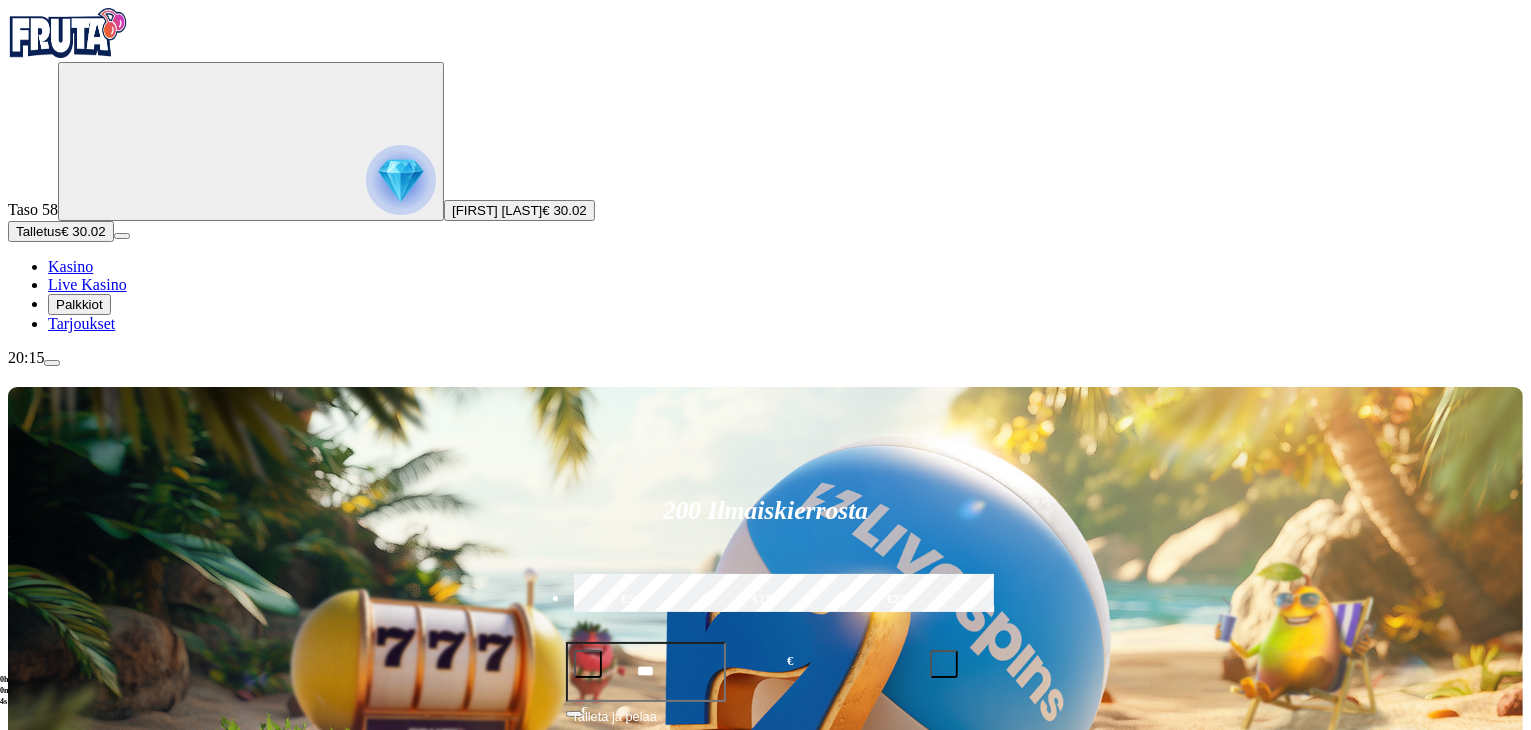 click at bounding box center (52, 363) 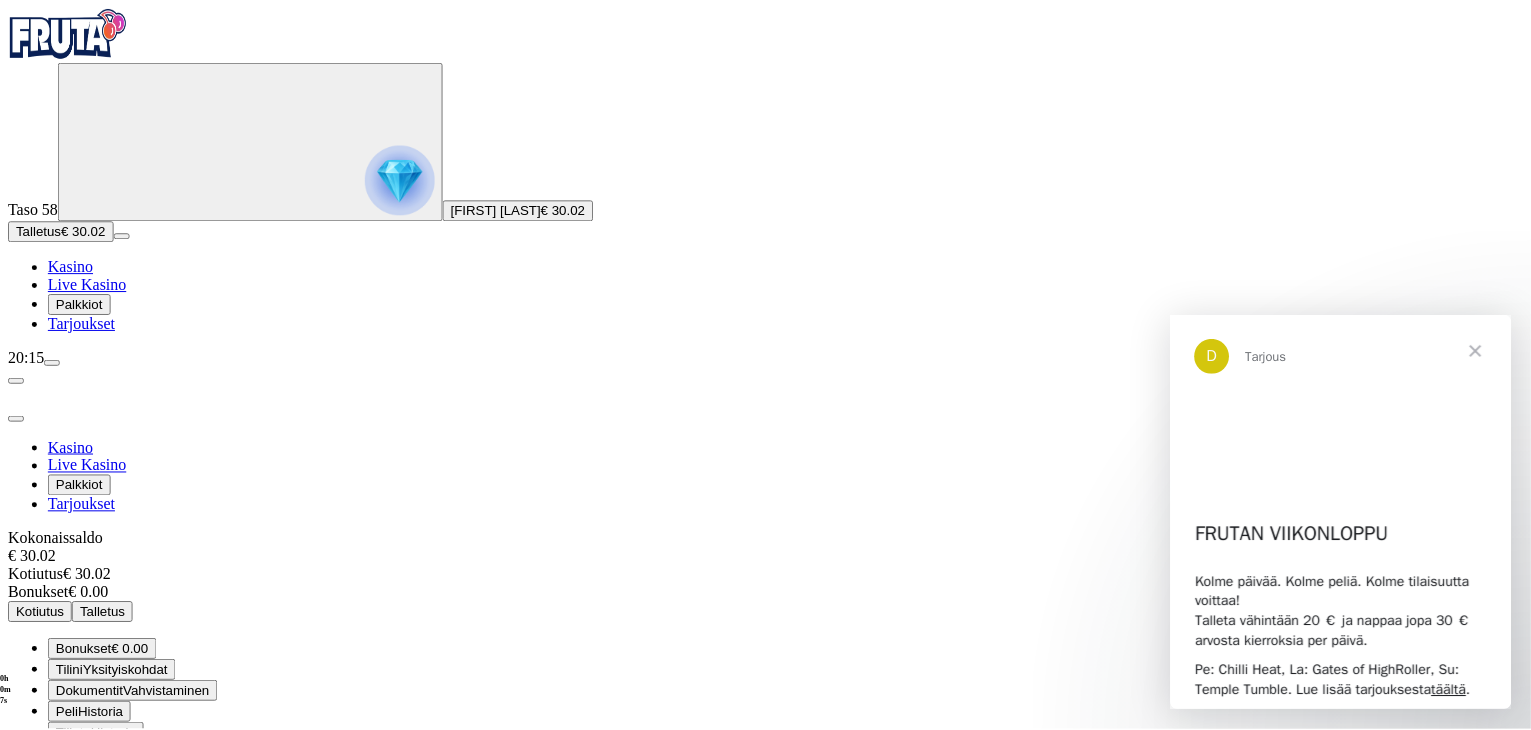 scroll, scrollTop: 0, scrollLeft: 0, axis: both 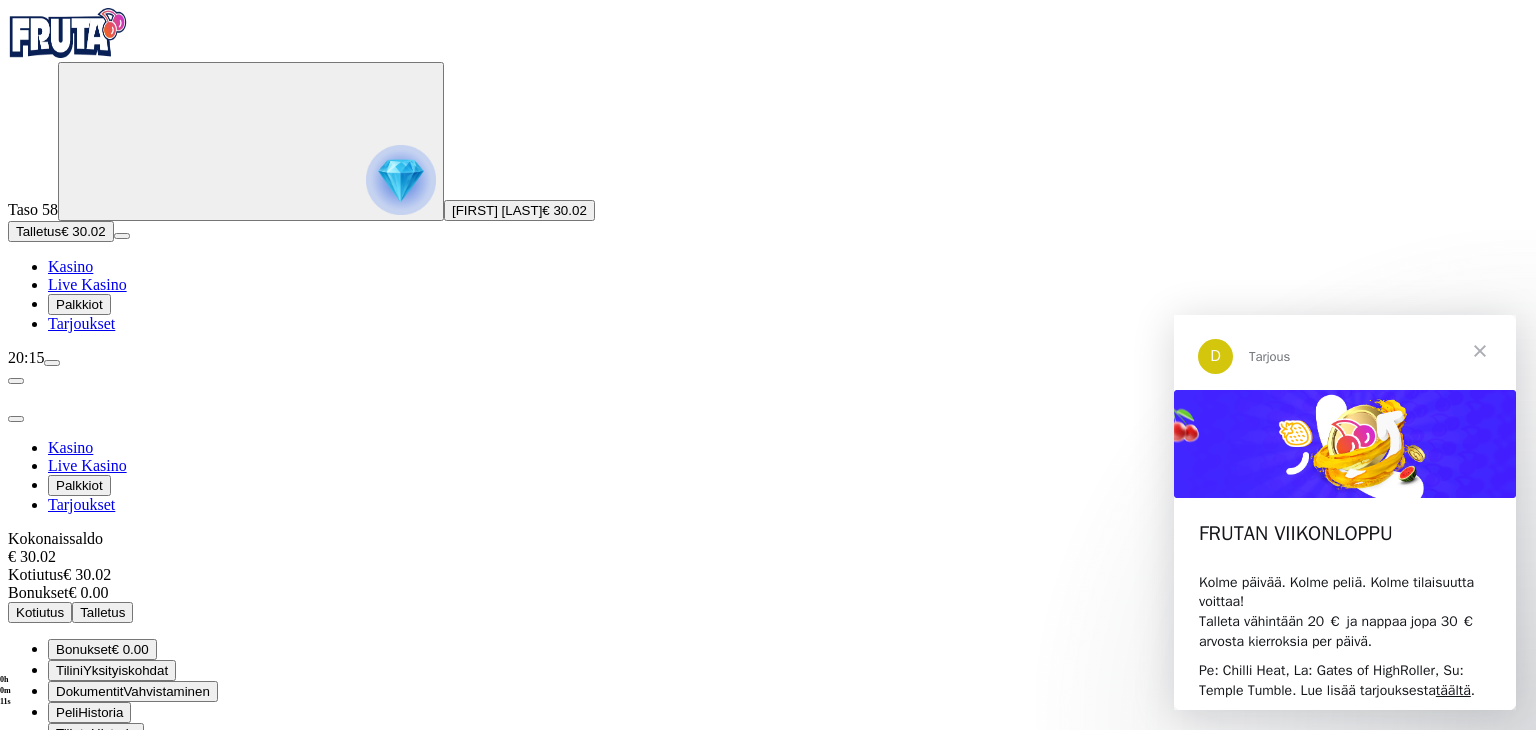 click at bounding box center [1480, 351] 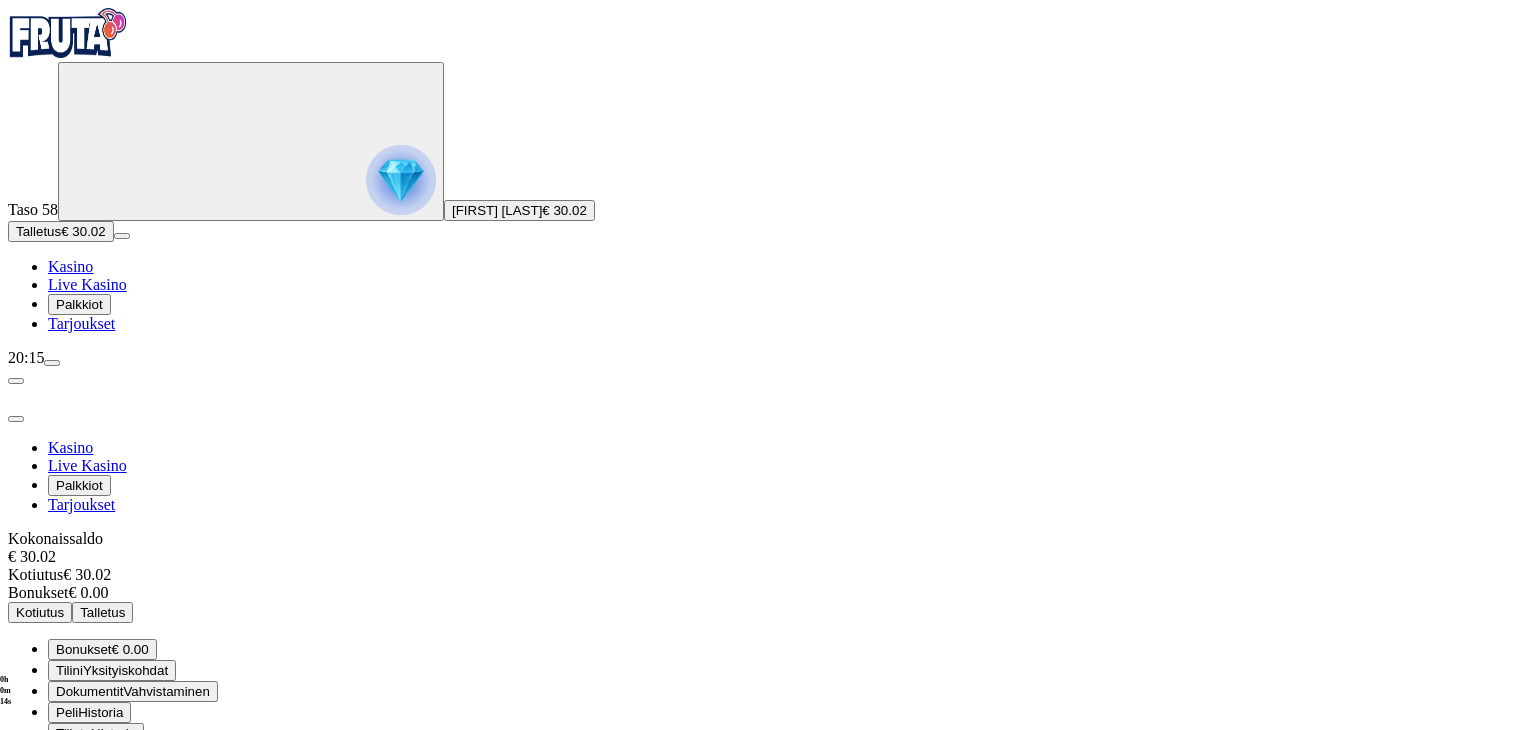 click at bounding box center [16, 419] 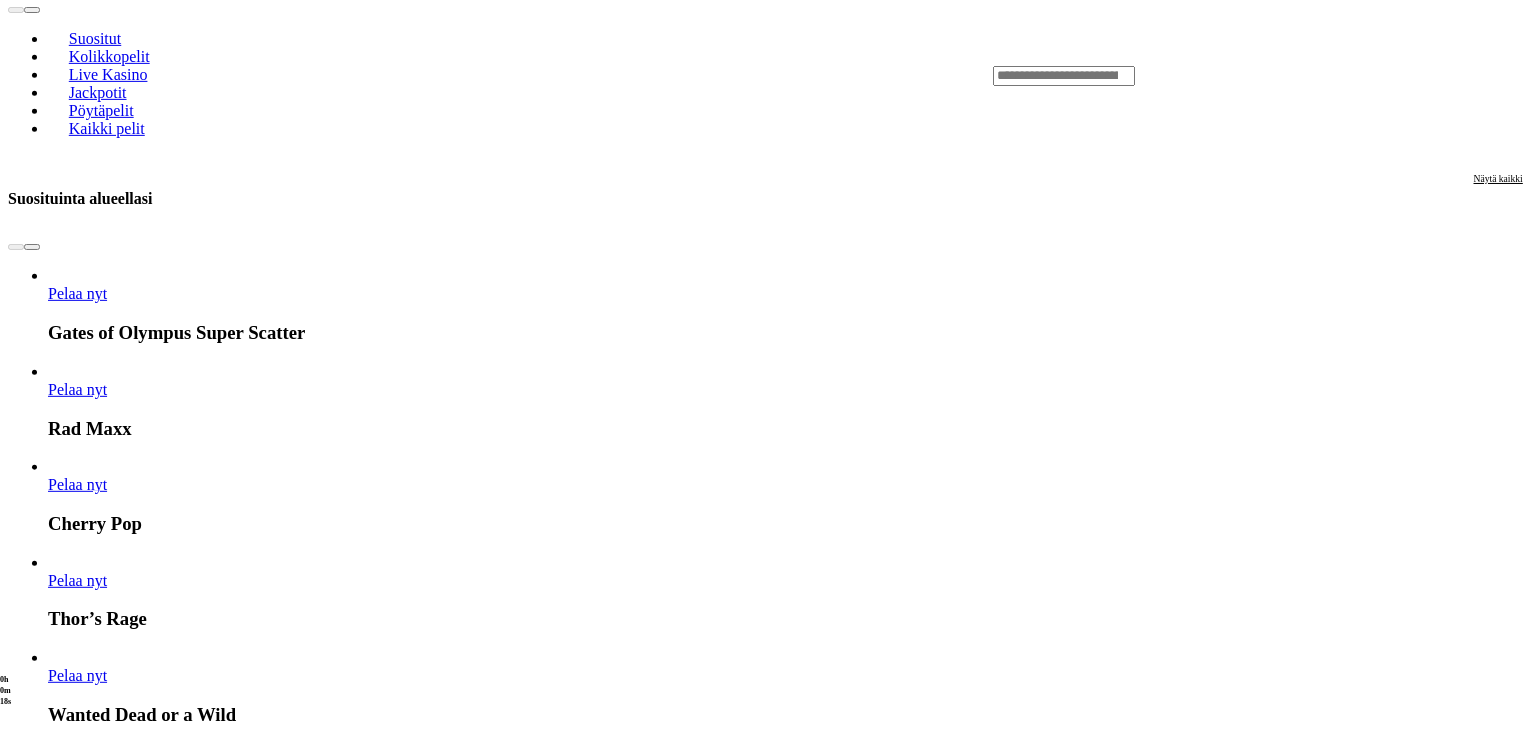 scroll, scrollTop: 75, scrollLeft: 0, axis: vertical 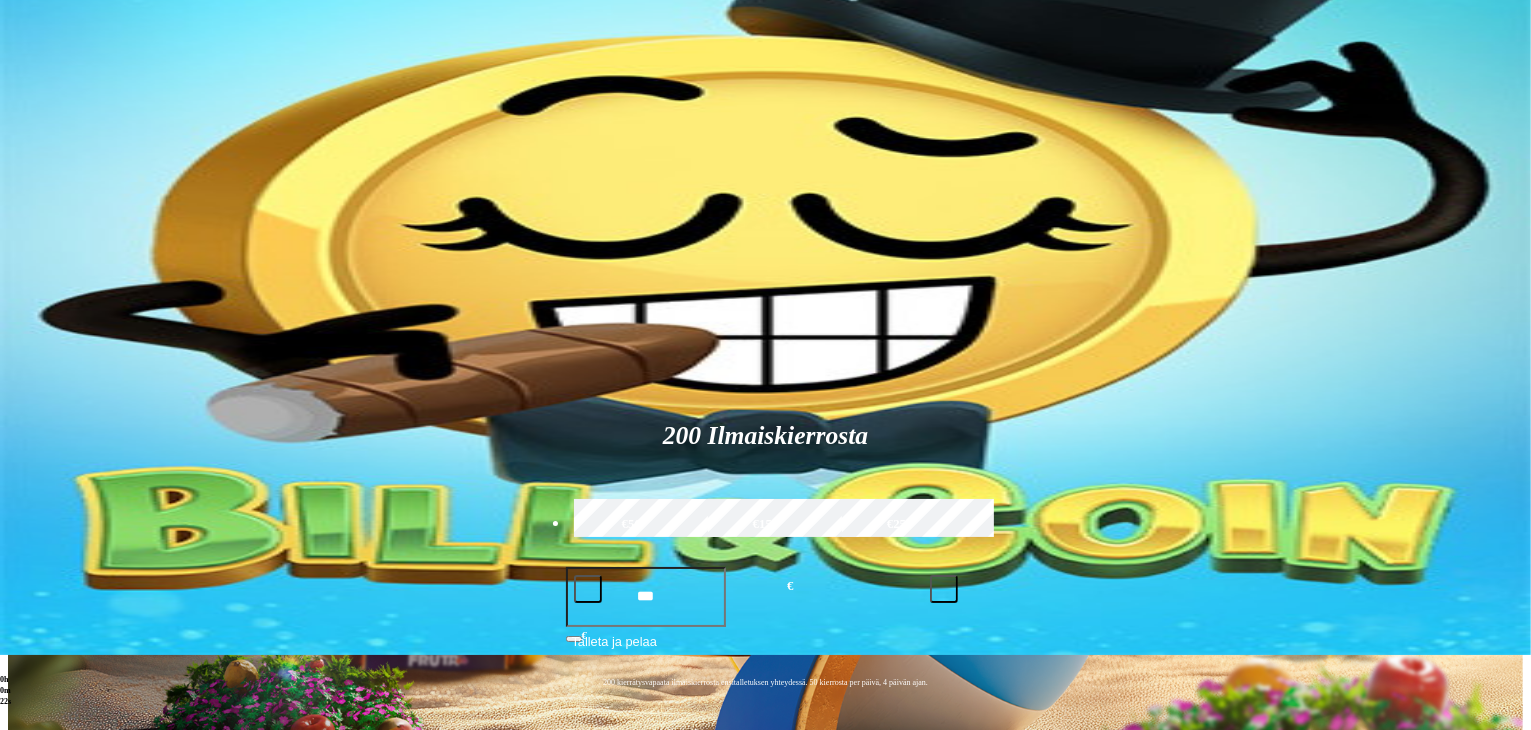 click at bounding box center [1064, 907] 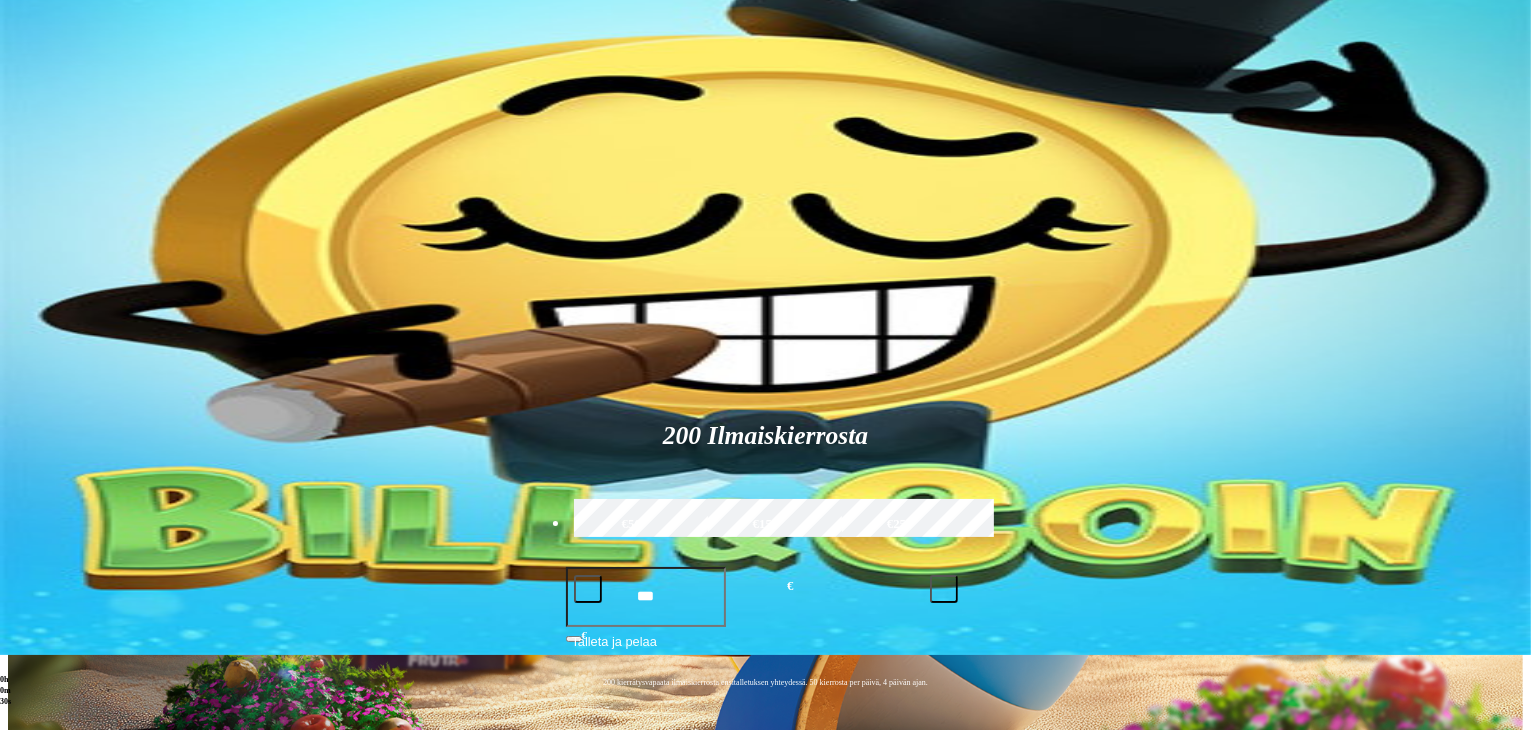 type on "****" 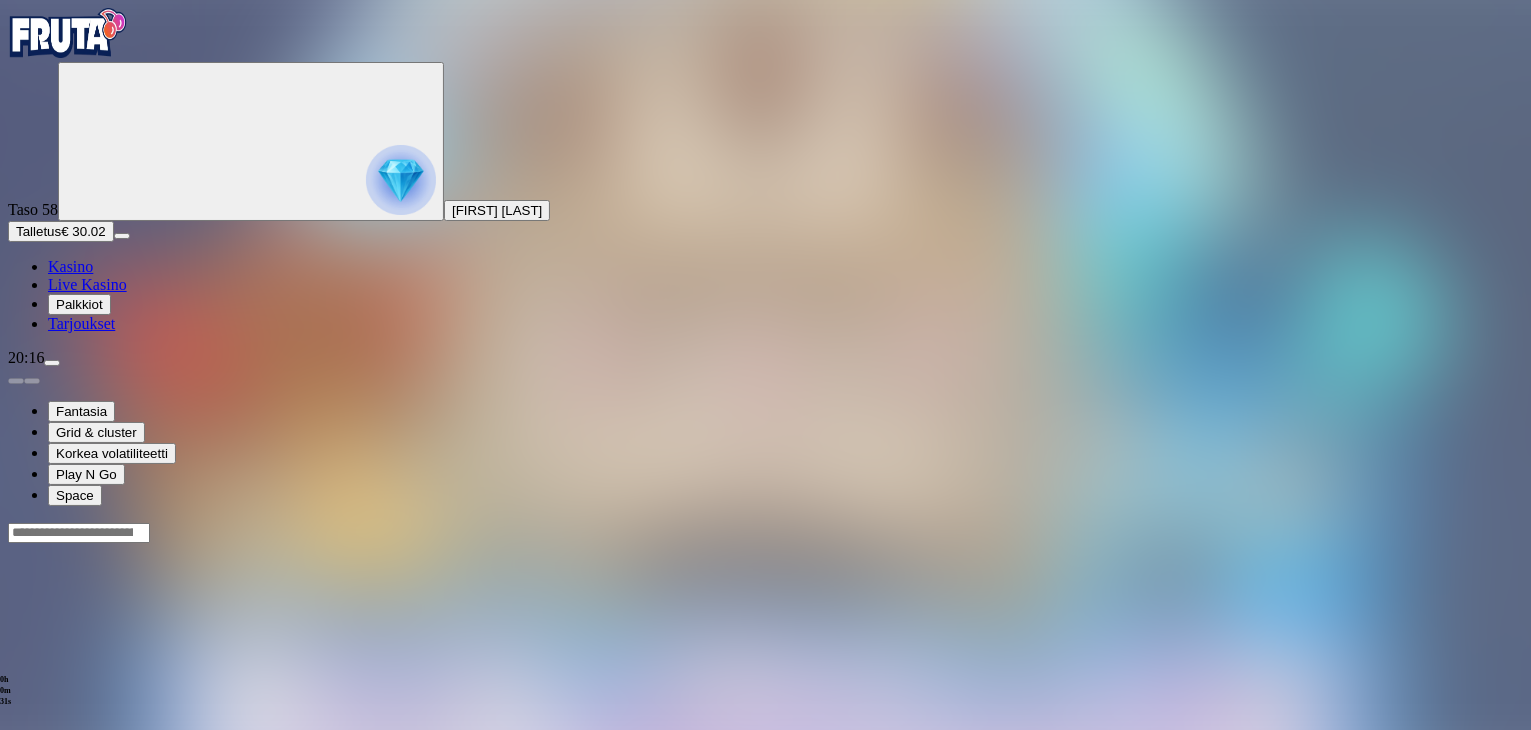 scroll, scrollTop: 0, scrollLeft: 0, axis: both 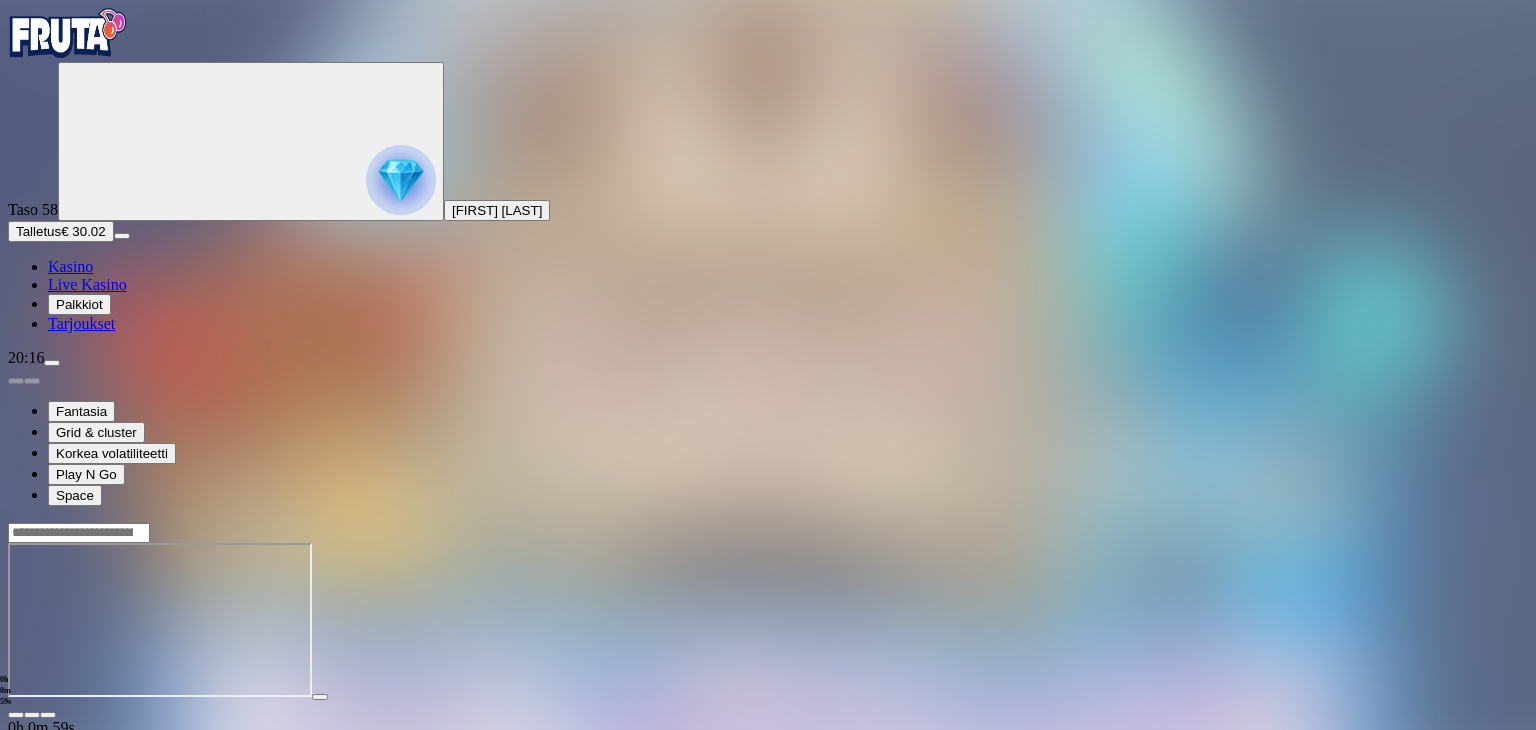 click at bounding box center [48, 715] 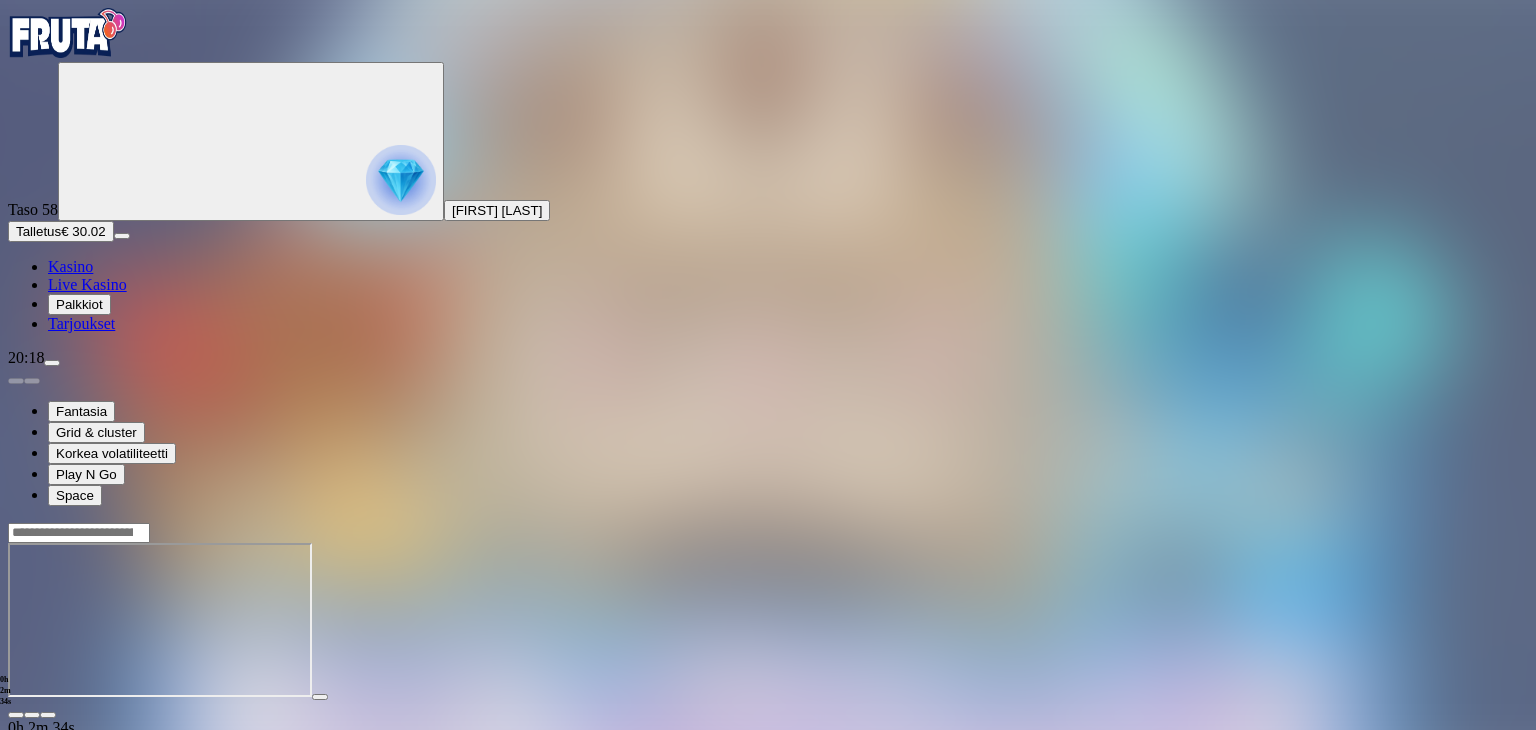 click at bounding box center [16, 715] 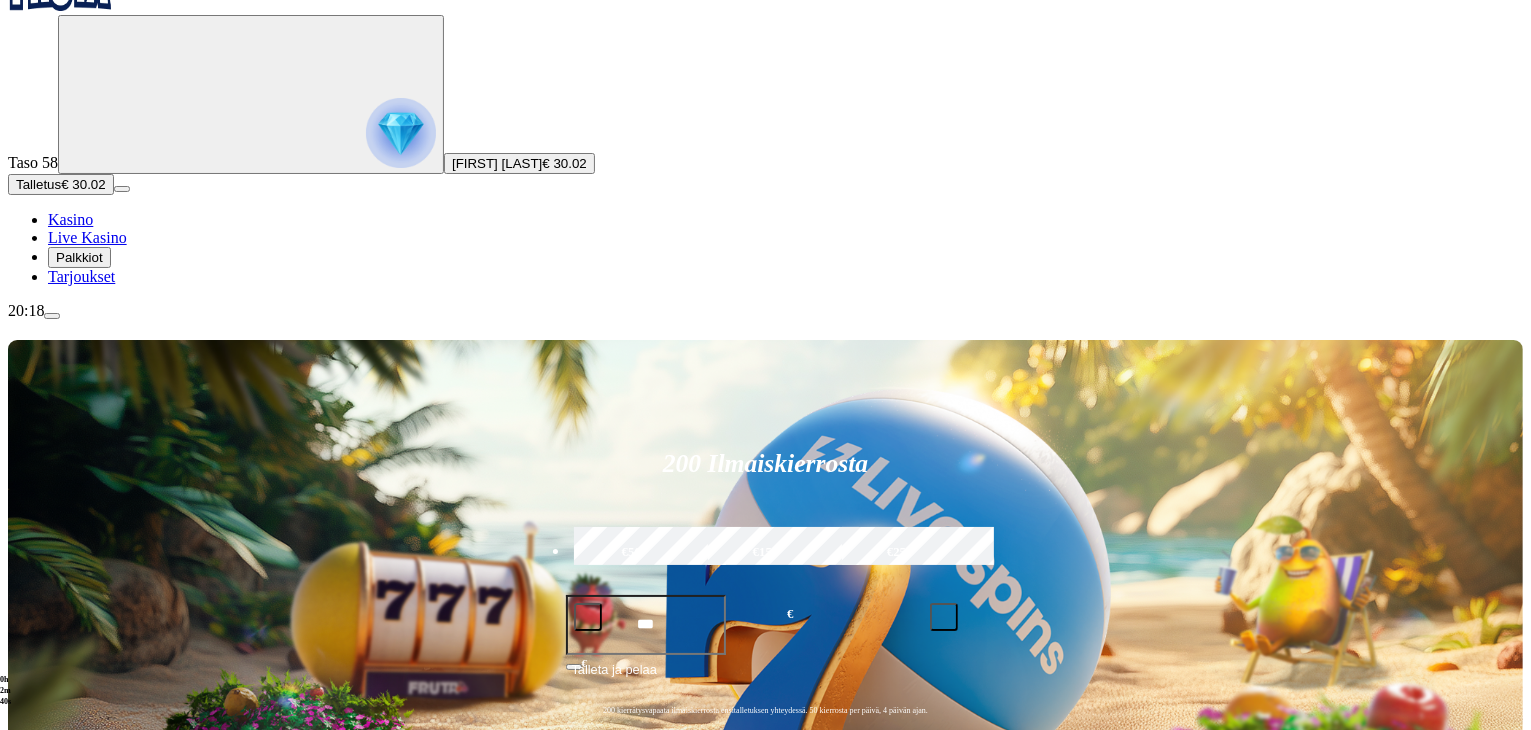 scroll, scrollTop: 68, scrollLeft: 0, axis: vertical 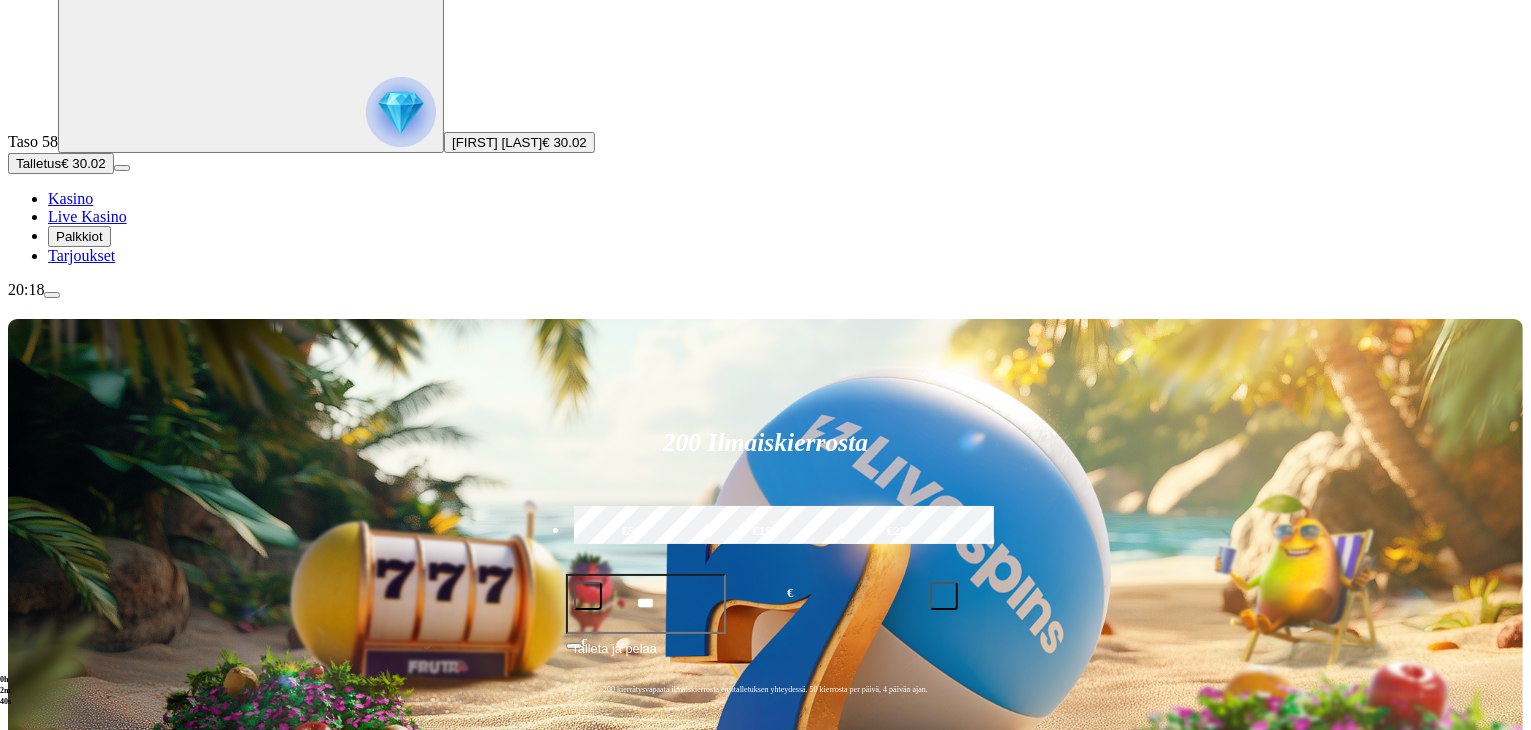 click on "Pelaa nyt" at bounding box center (77, 1131) 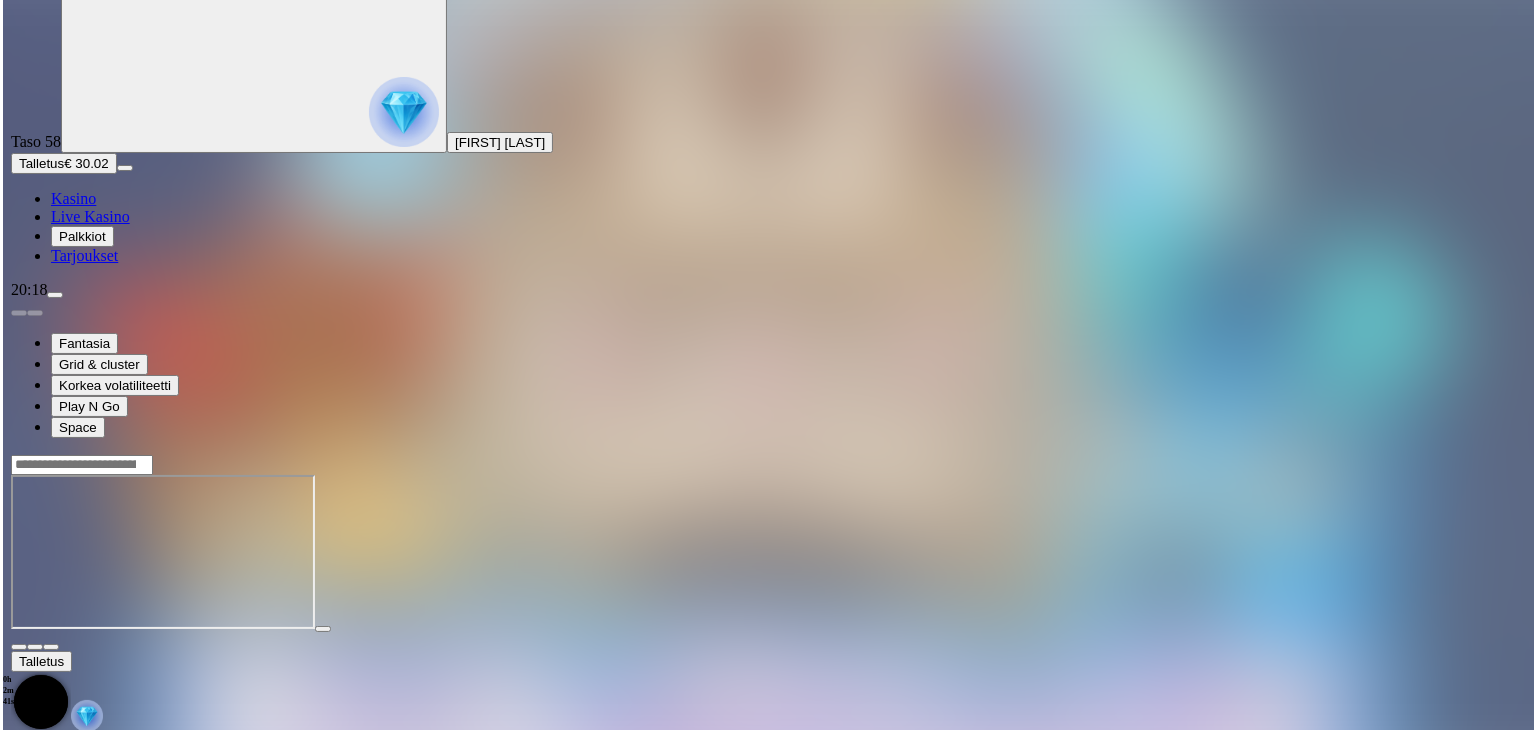 scroll, scrollTop: 0, scrollLeft: 0, axis: both 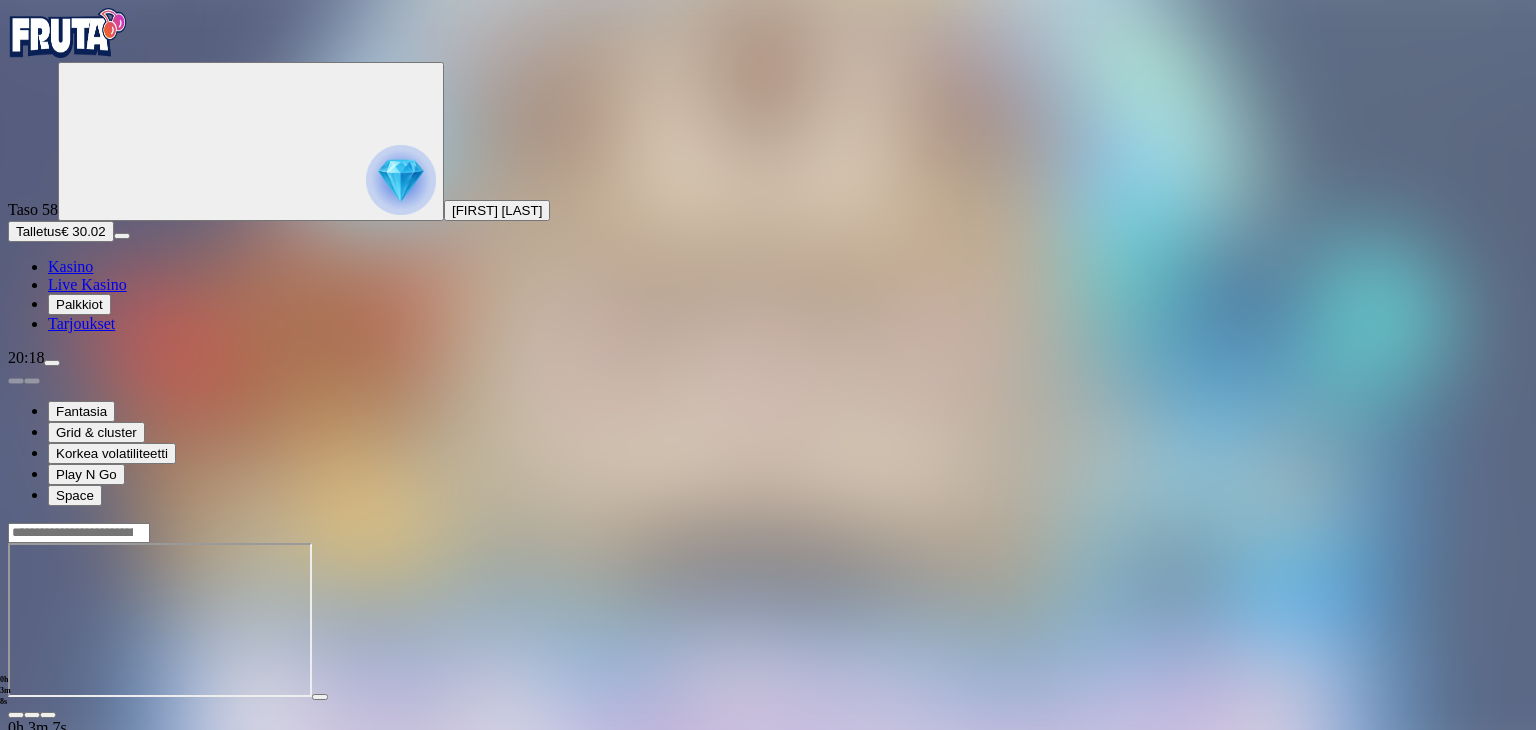 click at bounding box center [48, 715] 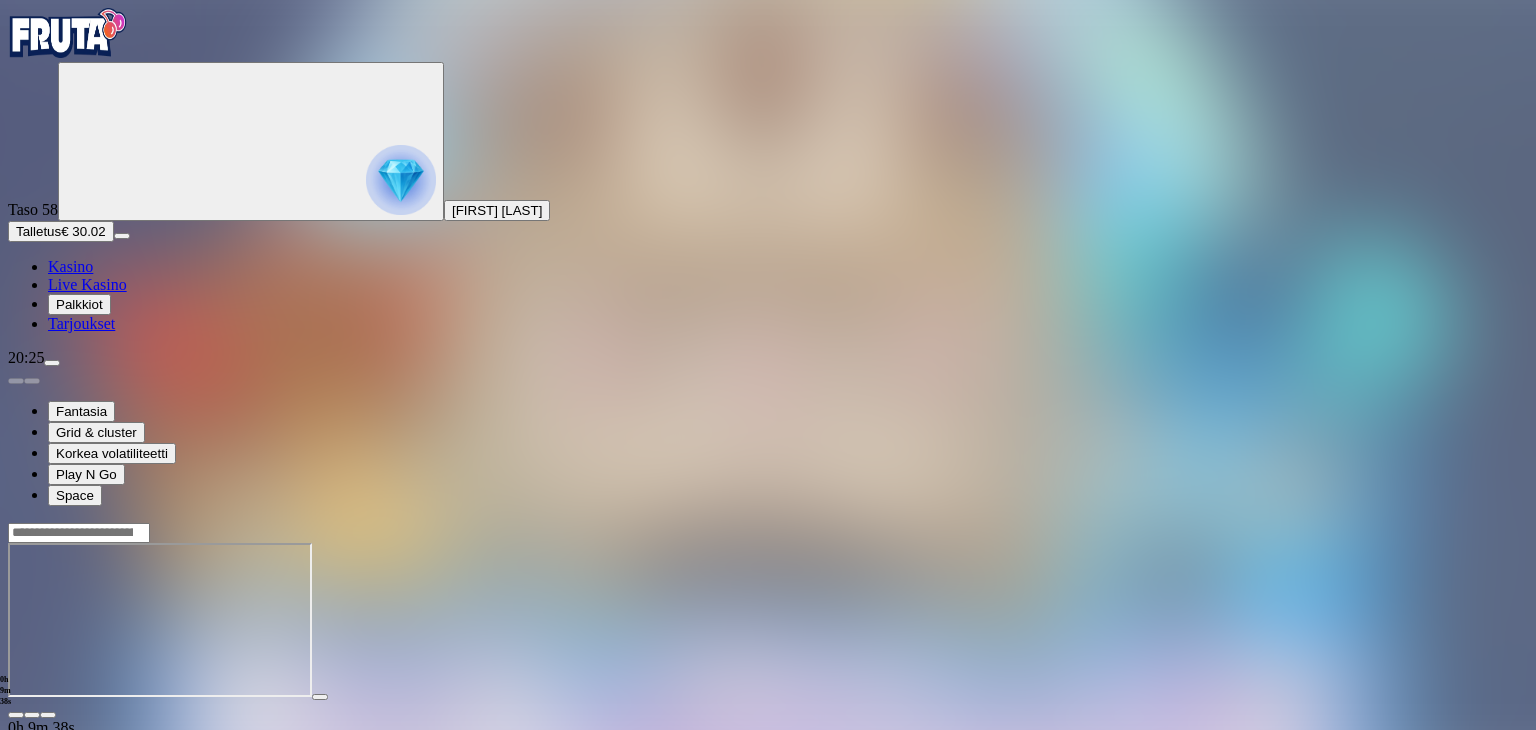 click on "Kasino" at bounding box center [70, 266] 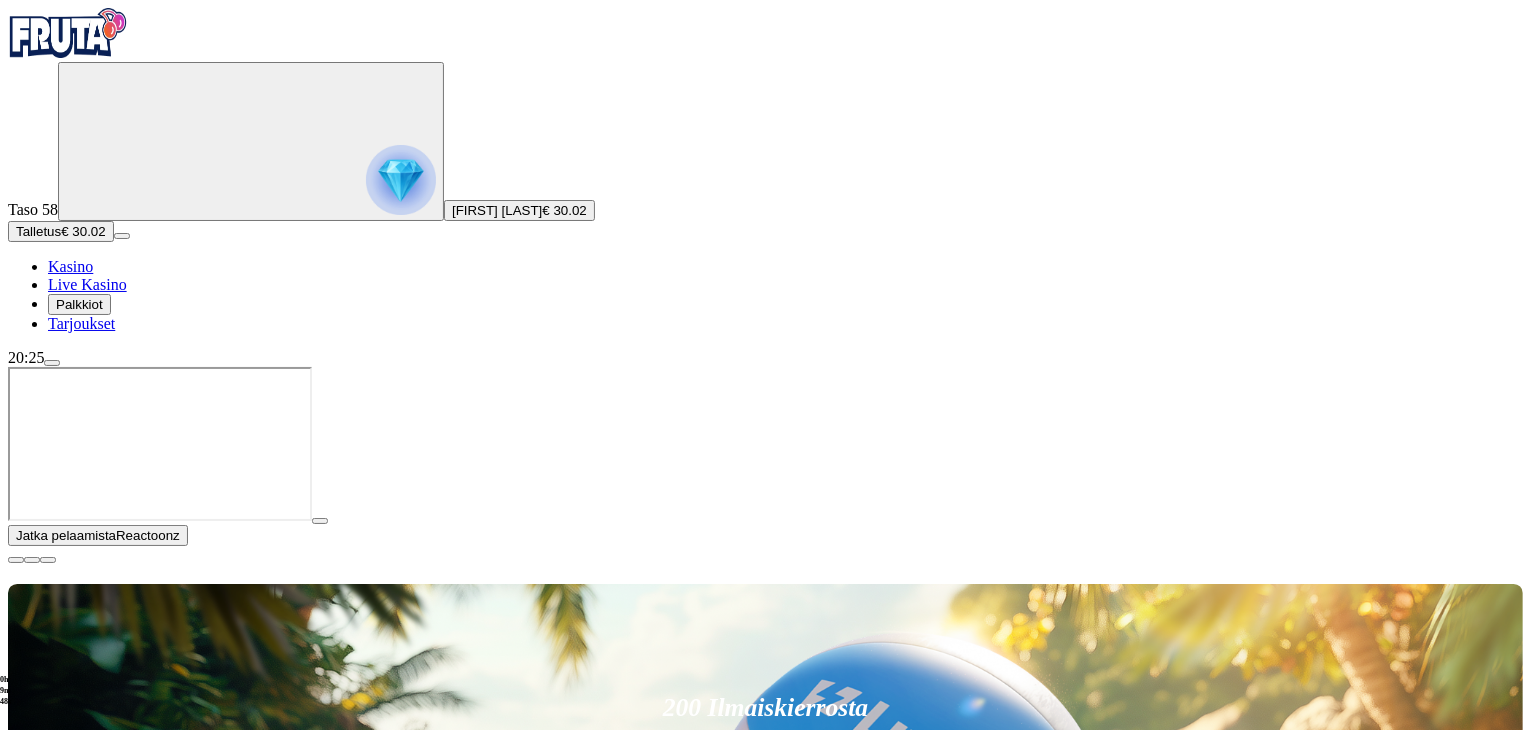 click at bounding box center [52, 363] 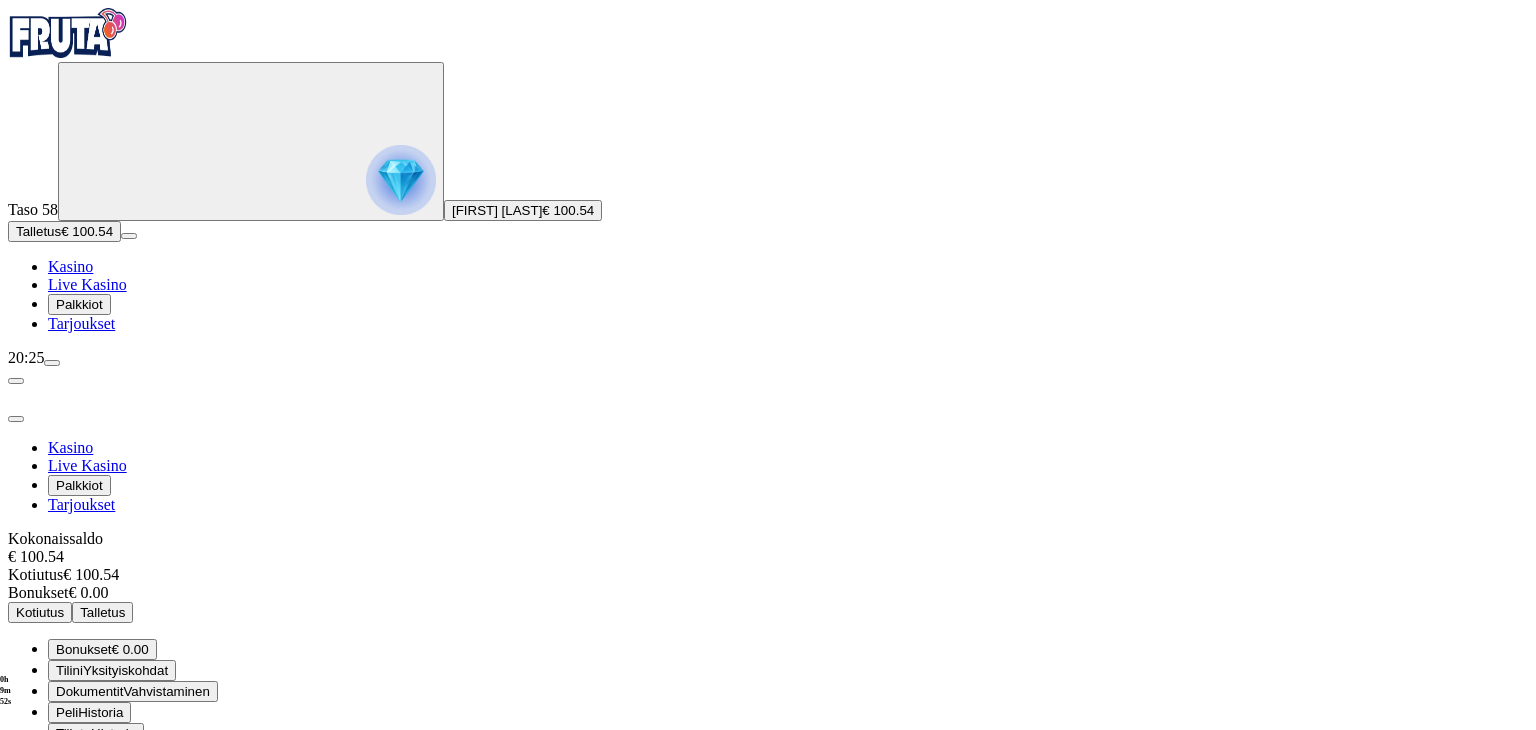 click on "Kotiutus" at bounding box center [40, 612] 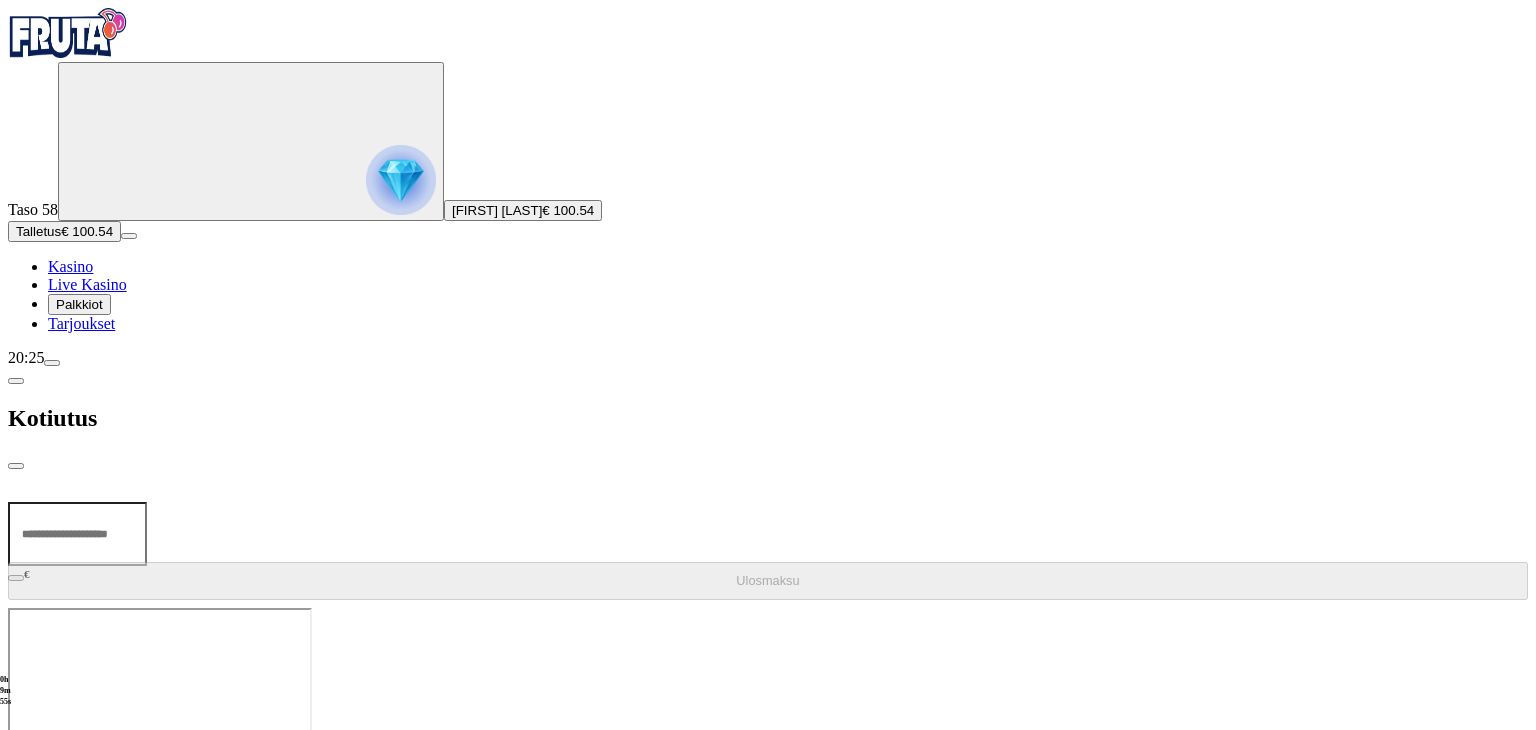 click at bounding box center [77, 534] 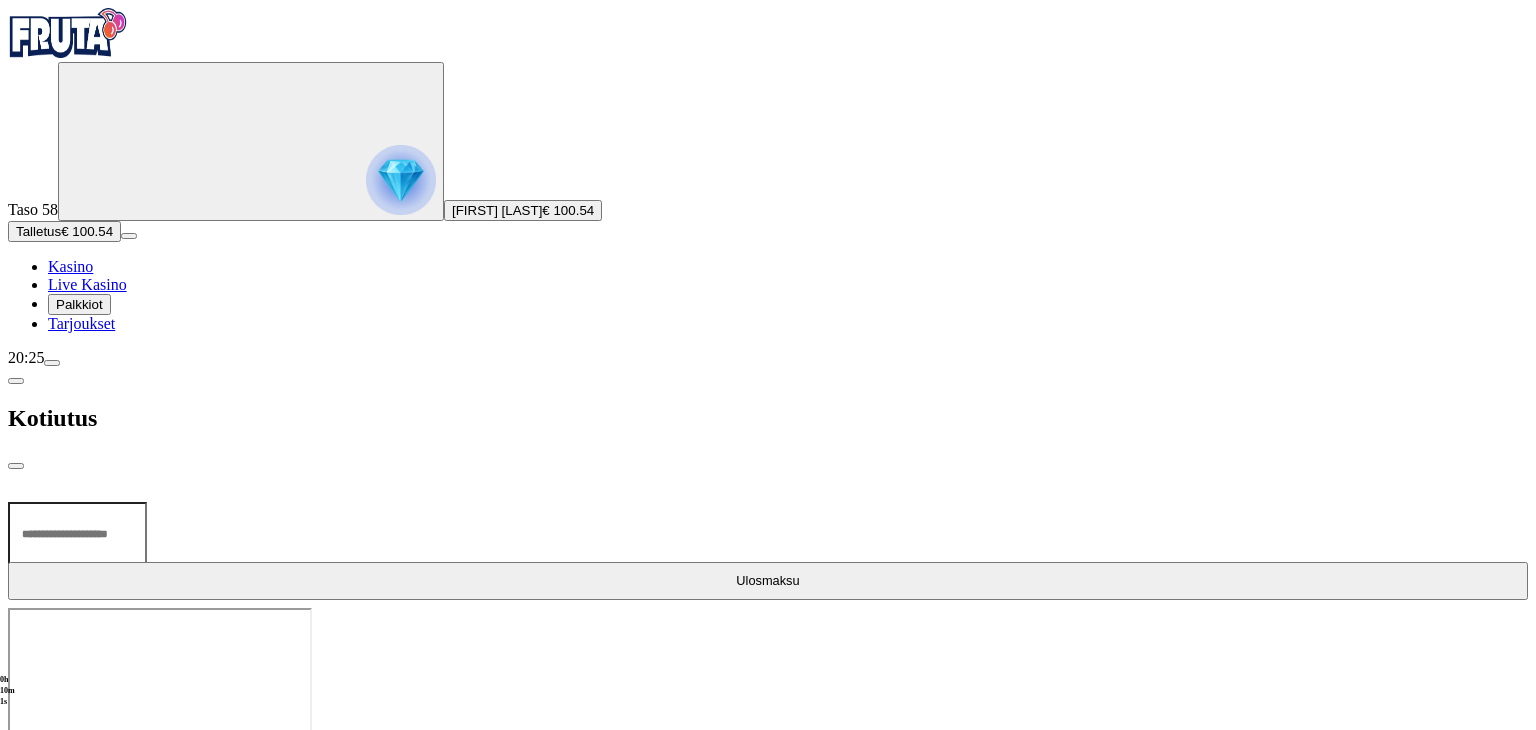 type on "***" 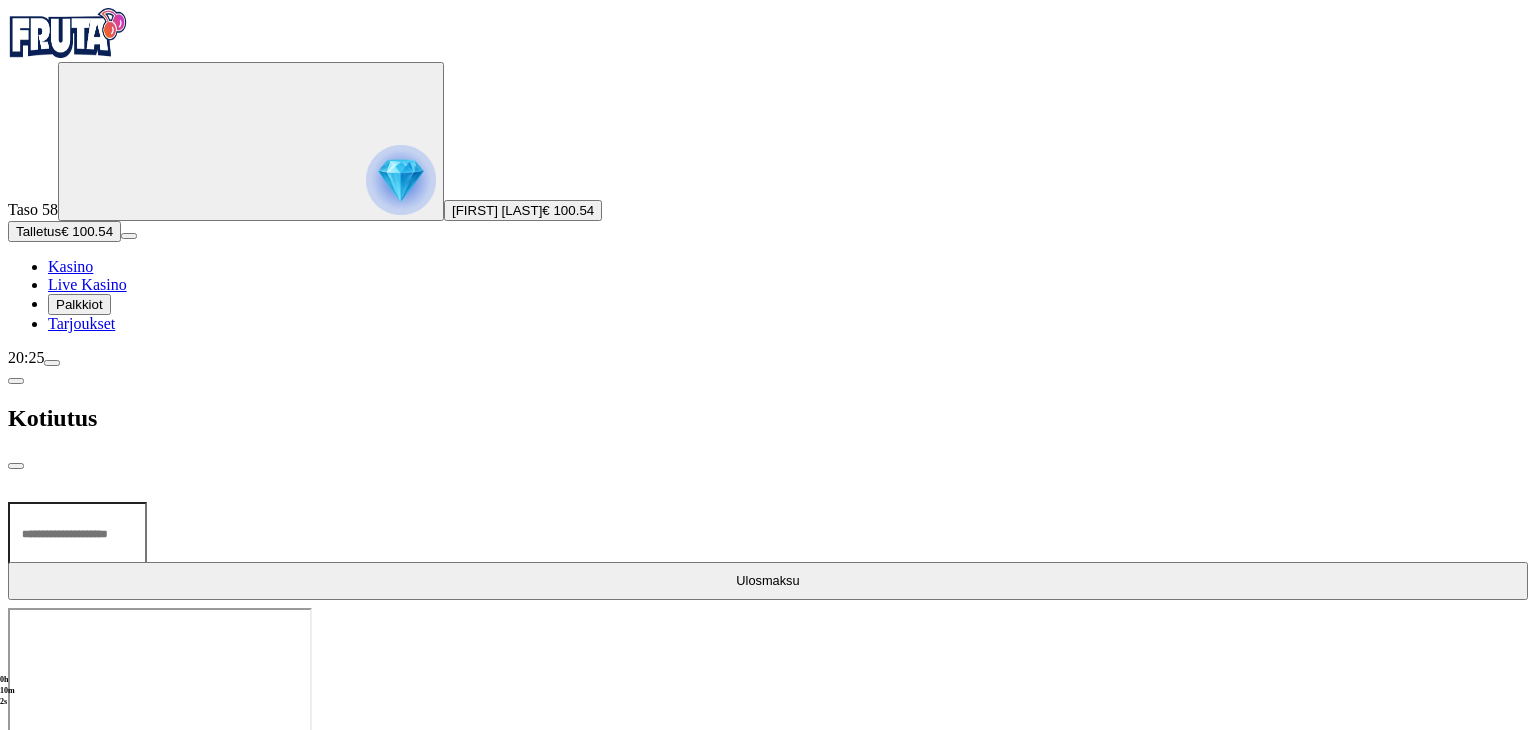 type 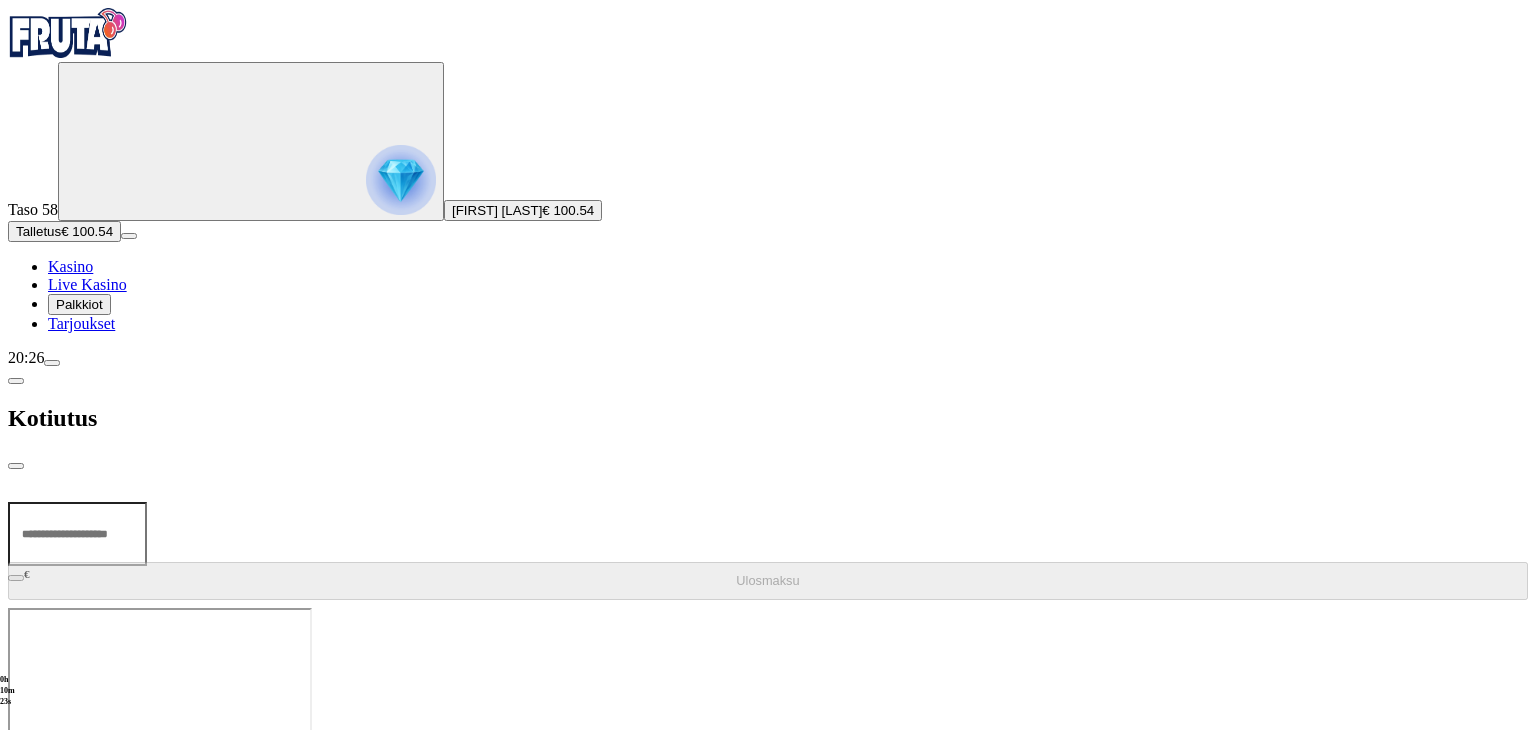 click at bounding box center [52, 363] 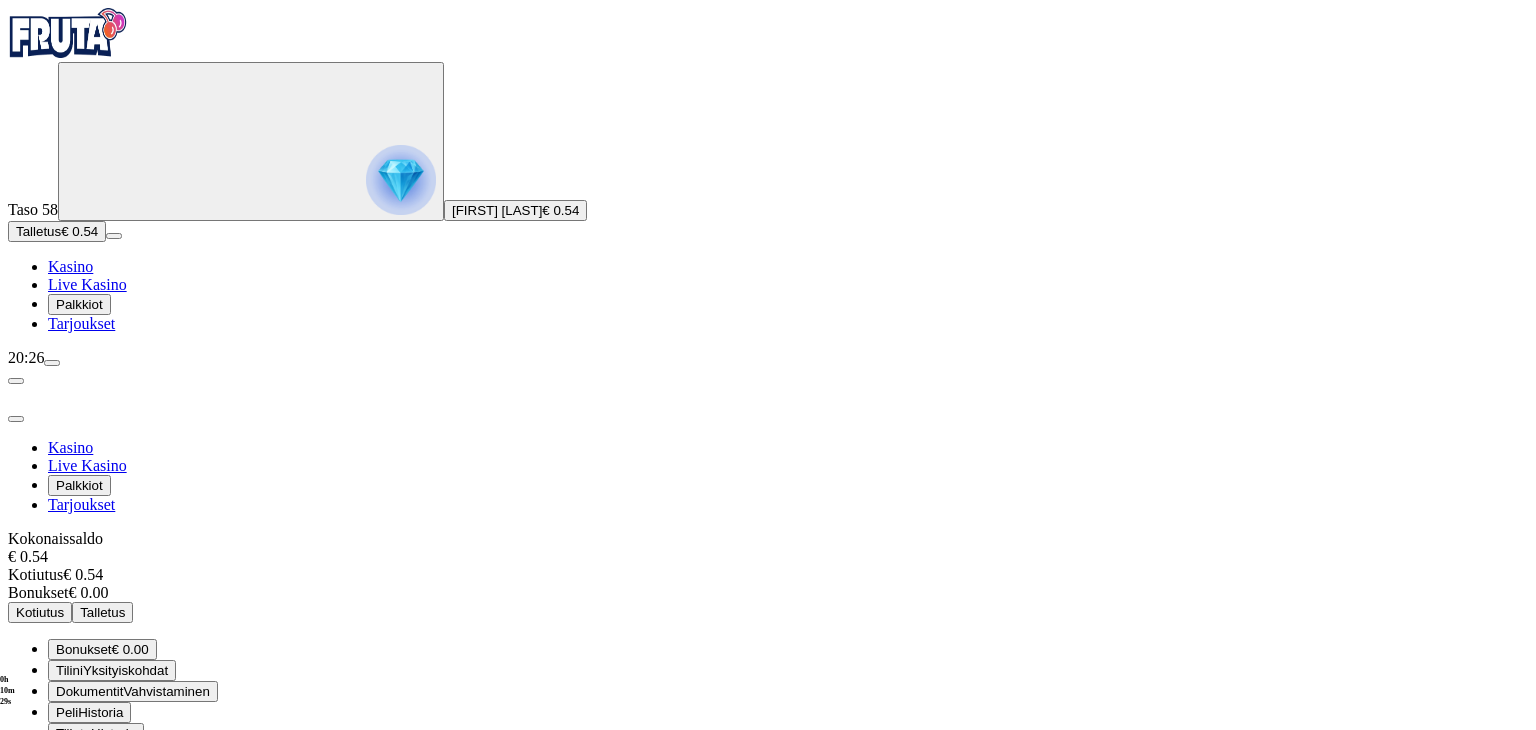 click at bounding box center [52, 363] 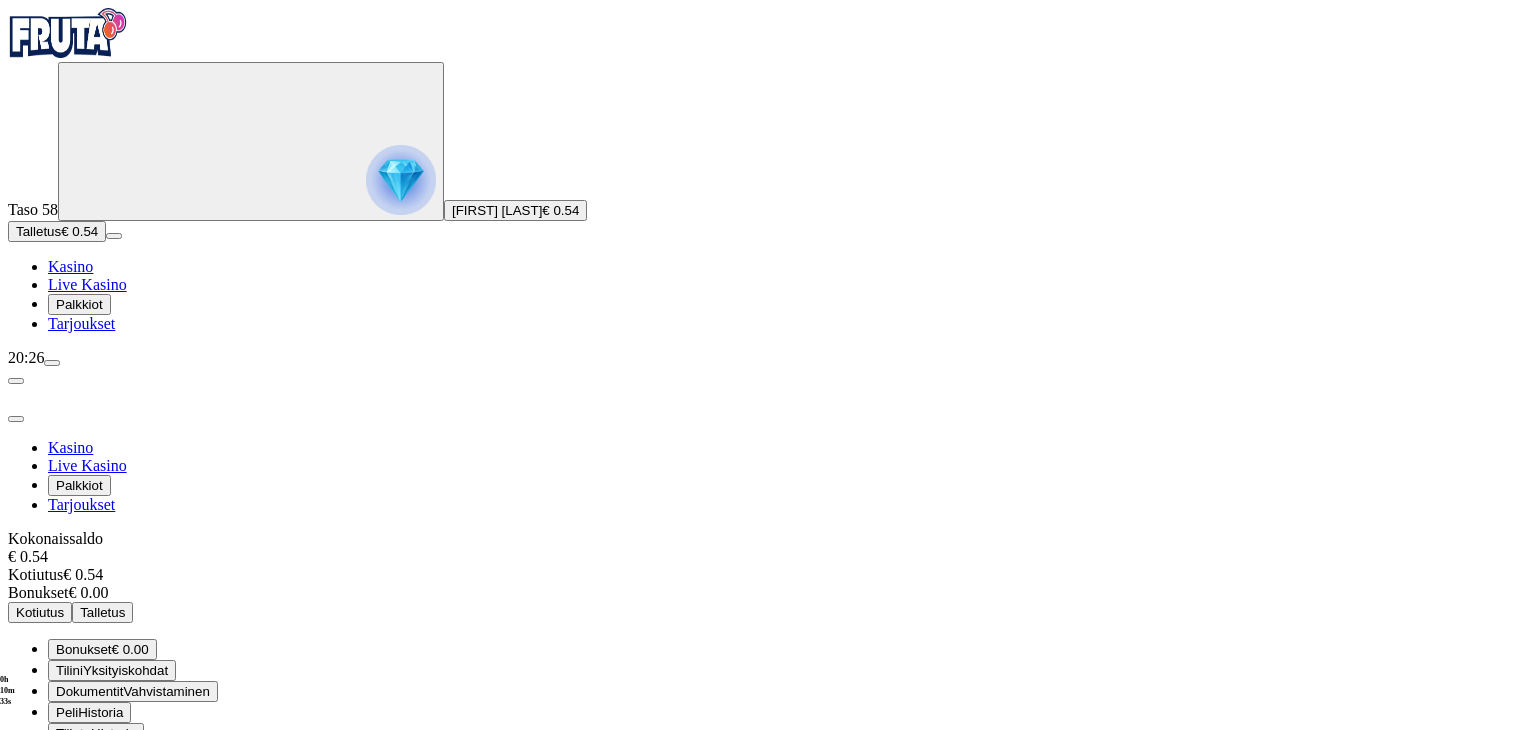 click at bounding box center [52, 363] 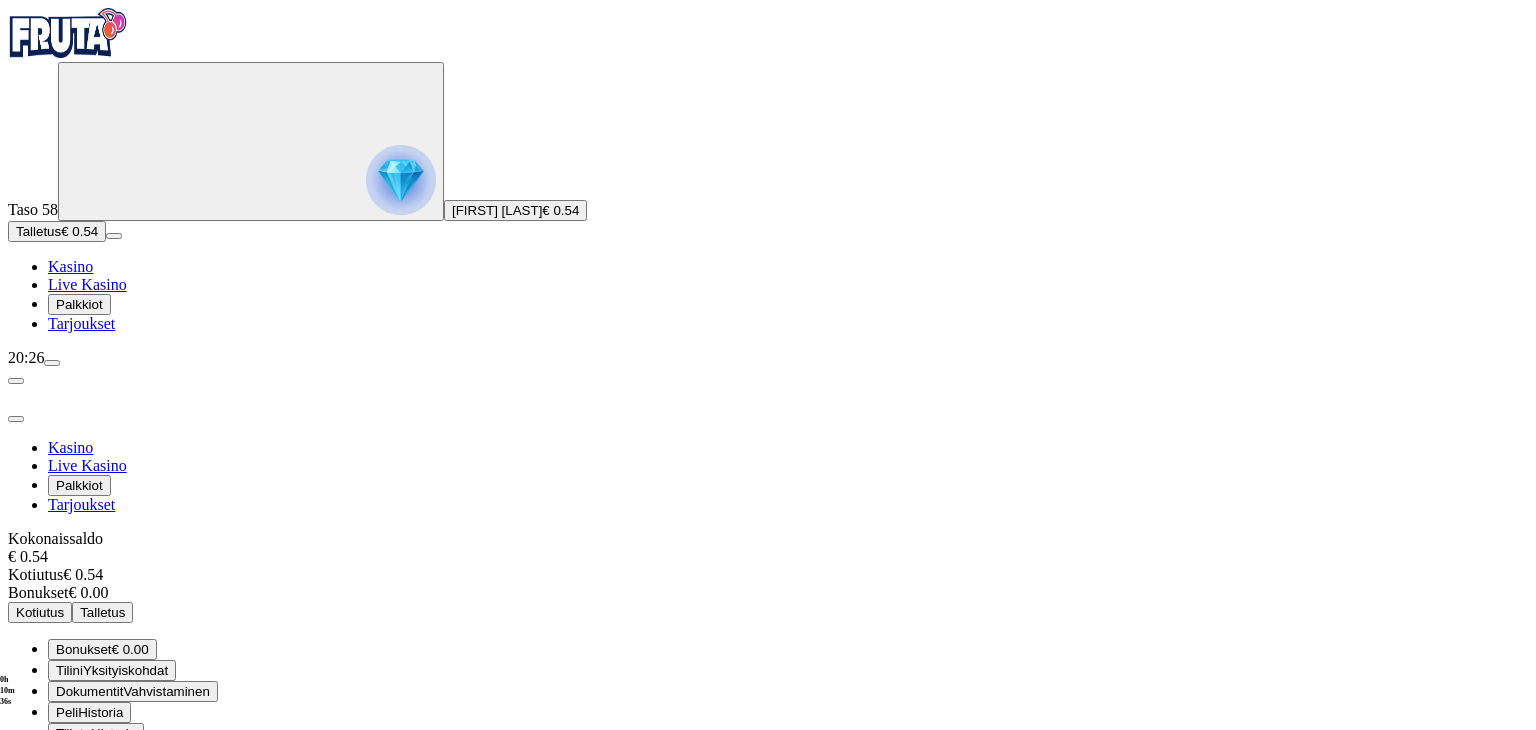 click at bounding box center [52, 363] 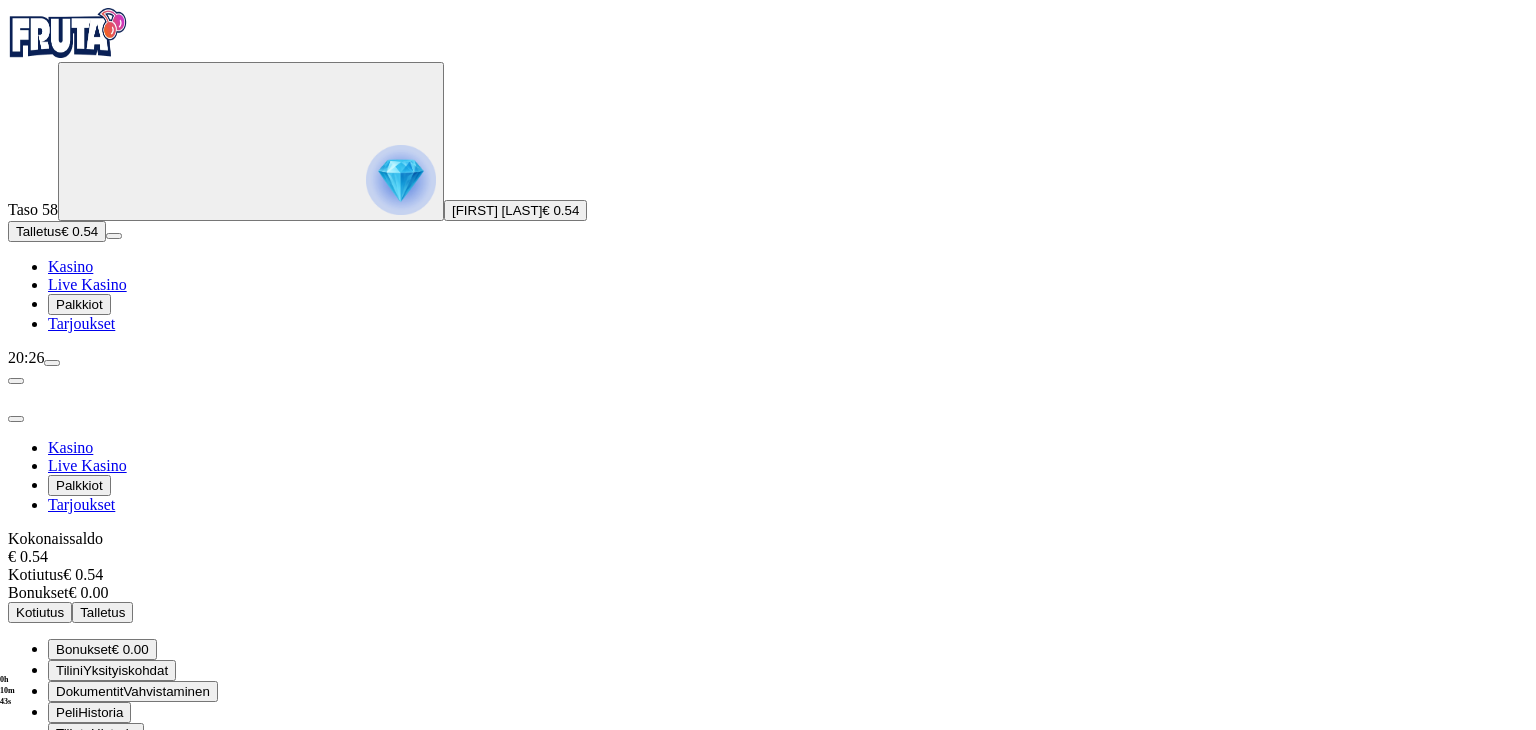 click at bounding box center [52, 363] 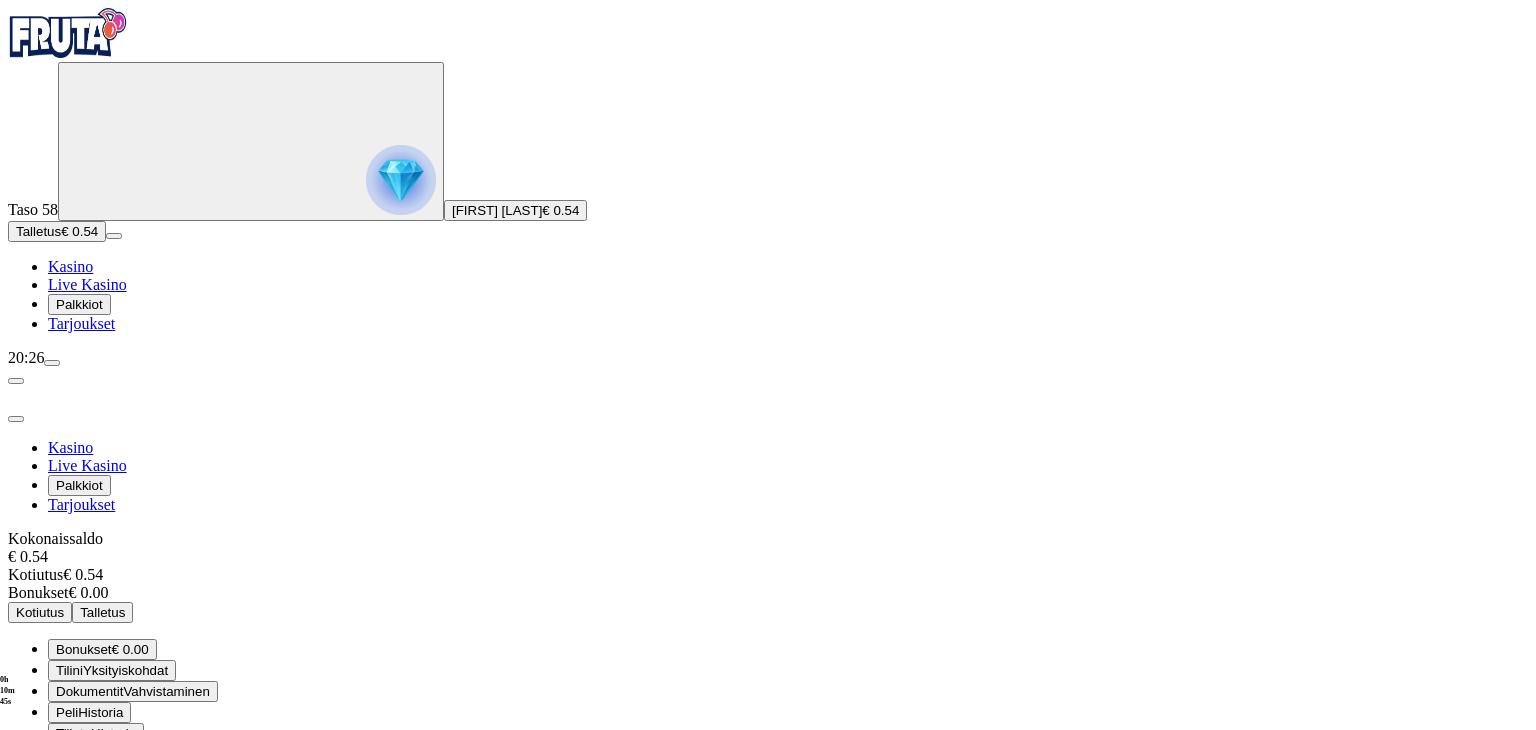 click on "Kasino" at bounding box center [70, 266] 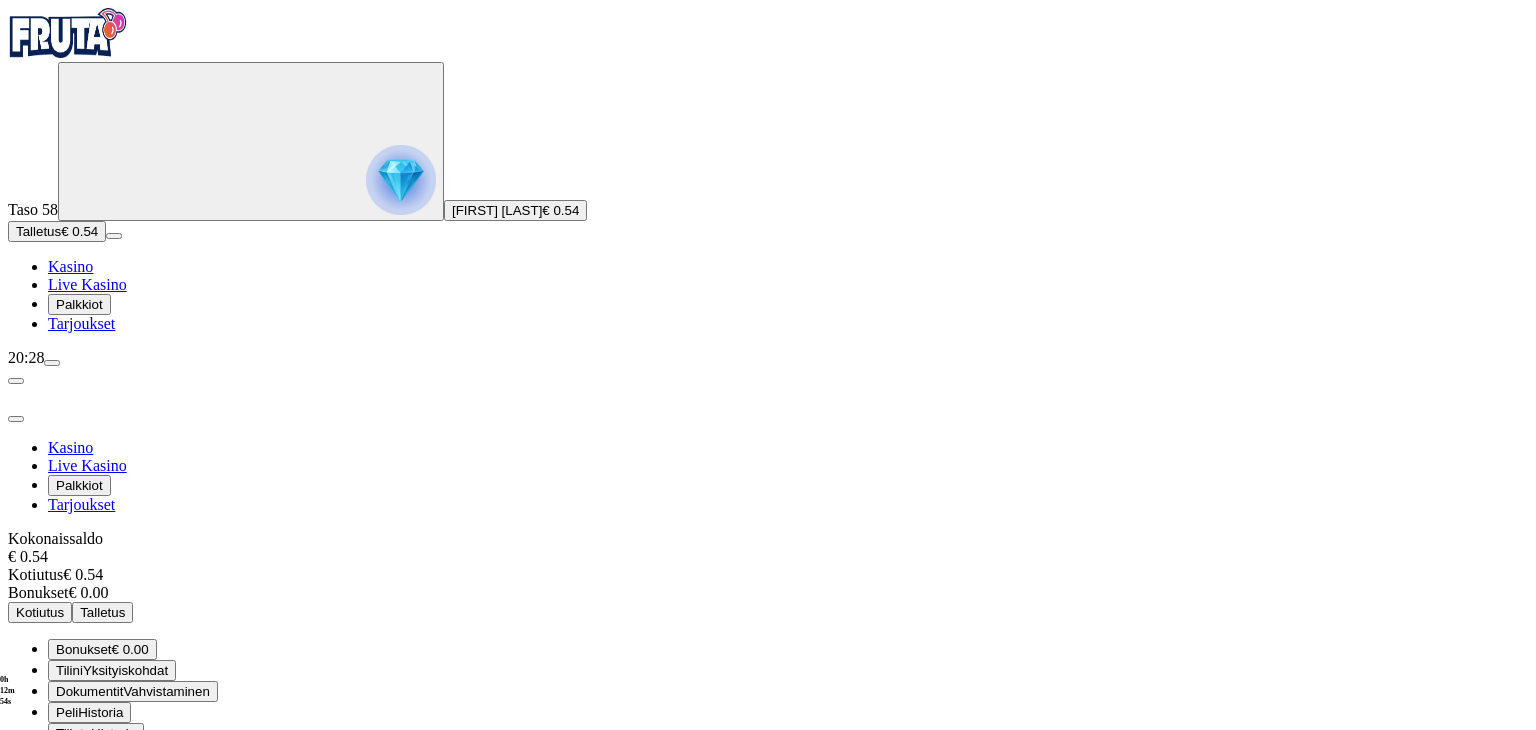 click on "Kasino" at bounding box center [70, 266] 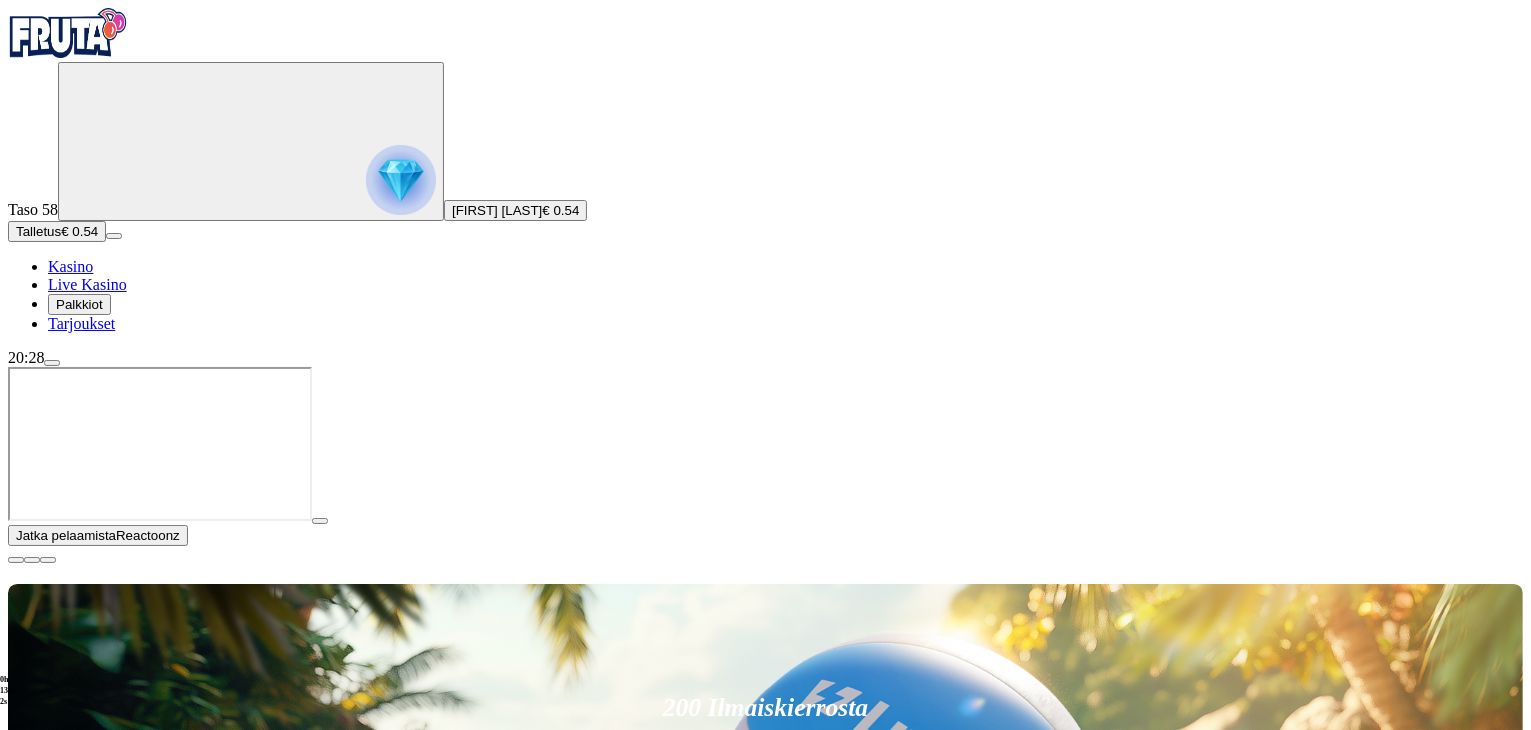 click on "Kasino" at bounding box center (70, 266) 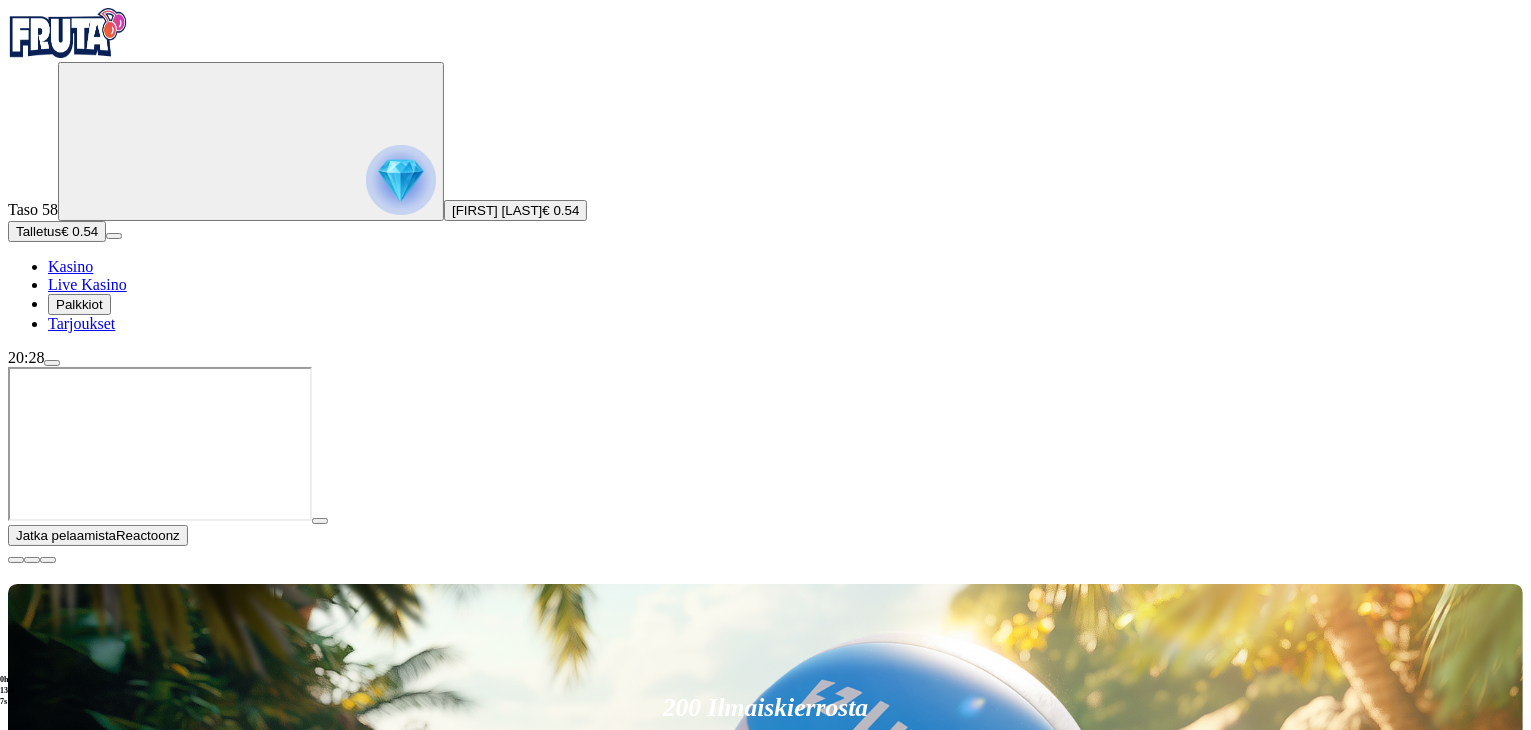 click at bounding box center (48, 1406) 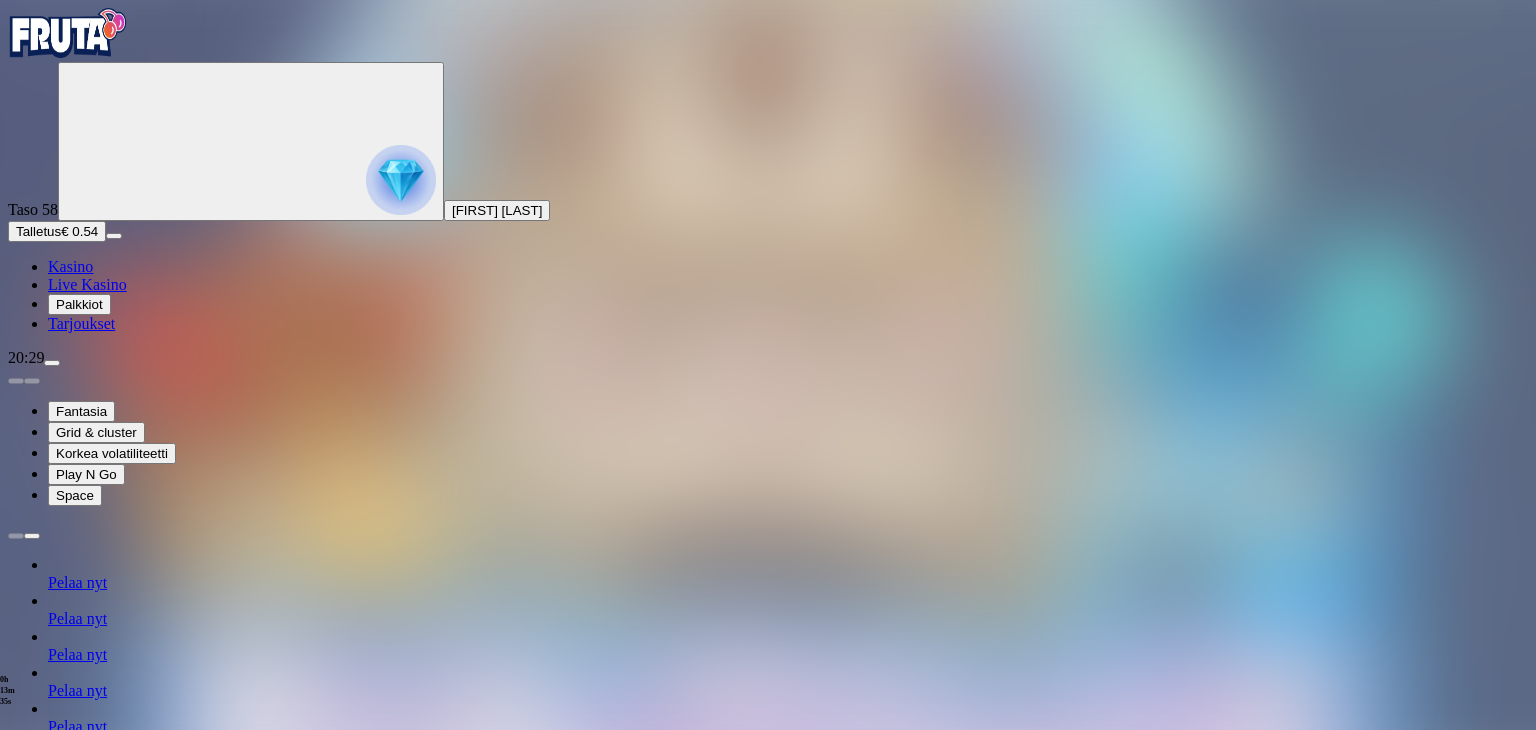 click at bounding box center [16, 1305] 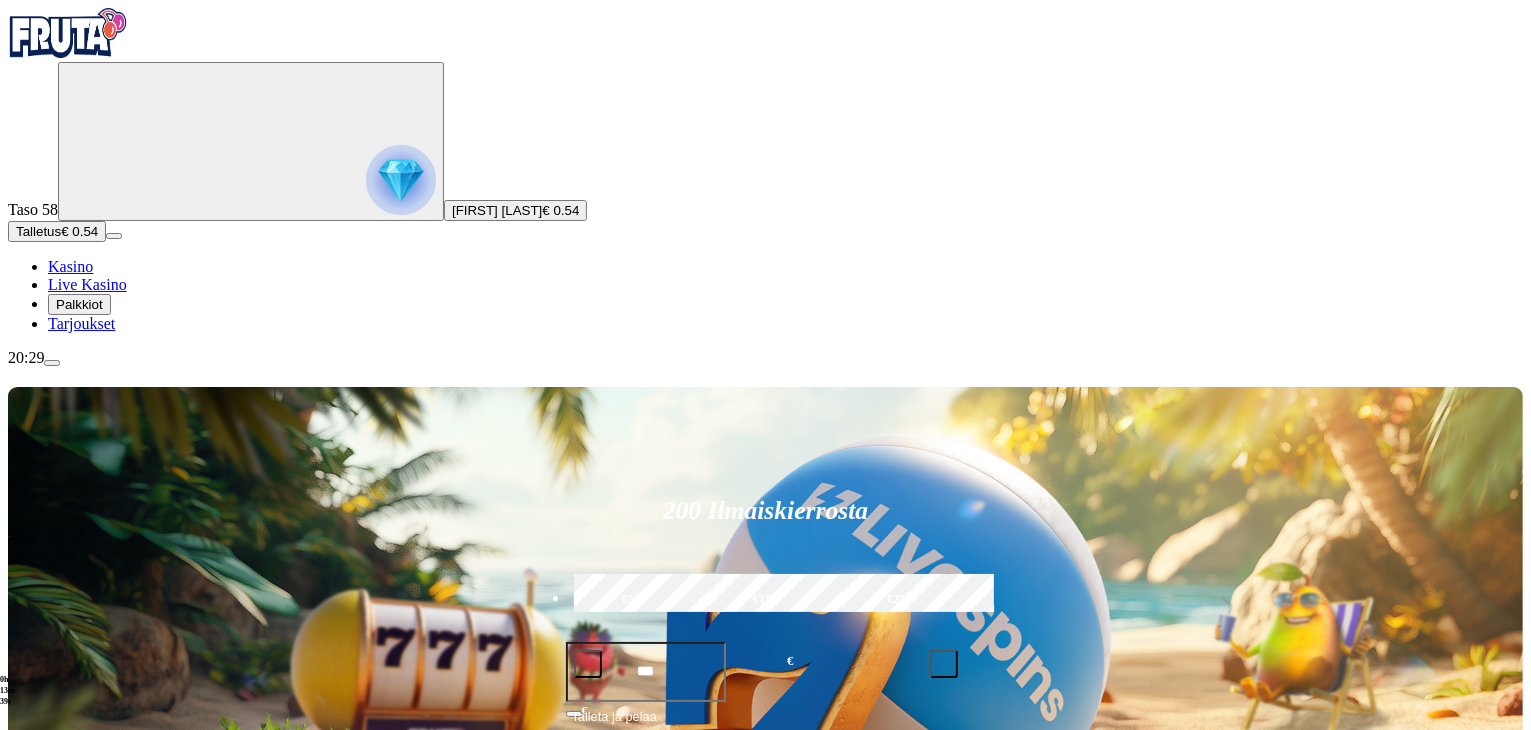 click at bounding box center [48, 1209] 